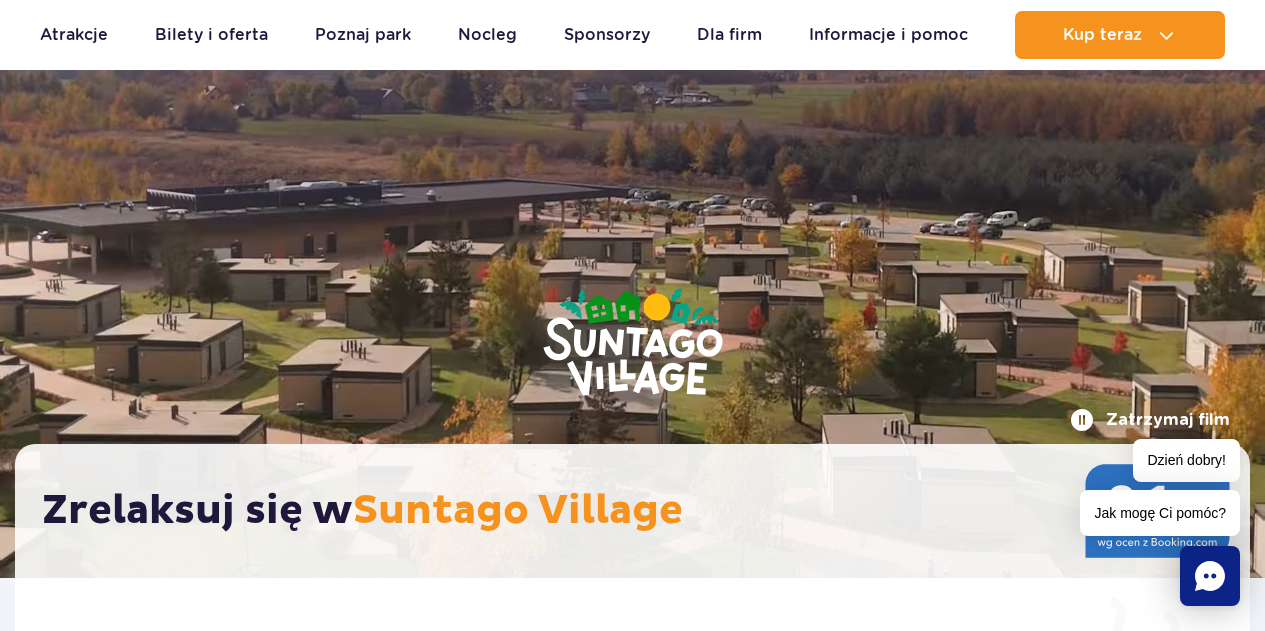 scroll, scrollTop: 500, scrollLeft: 0, axis: vertical 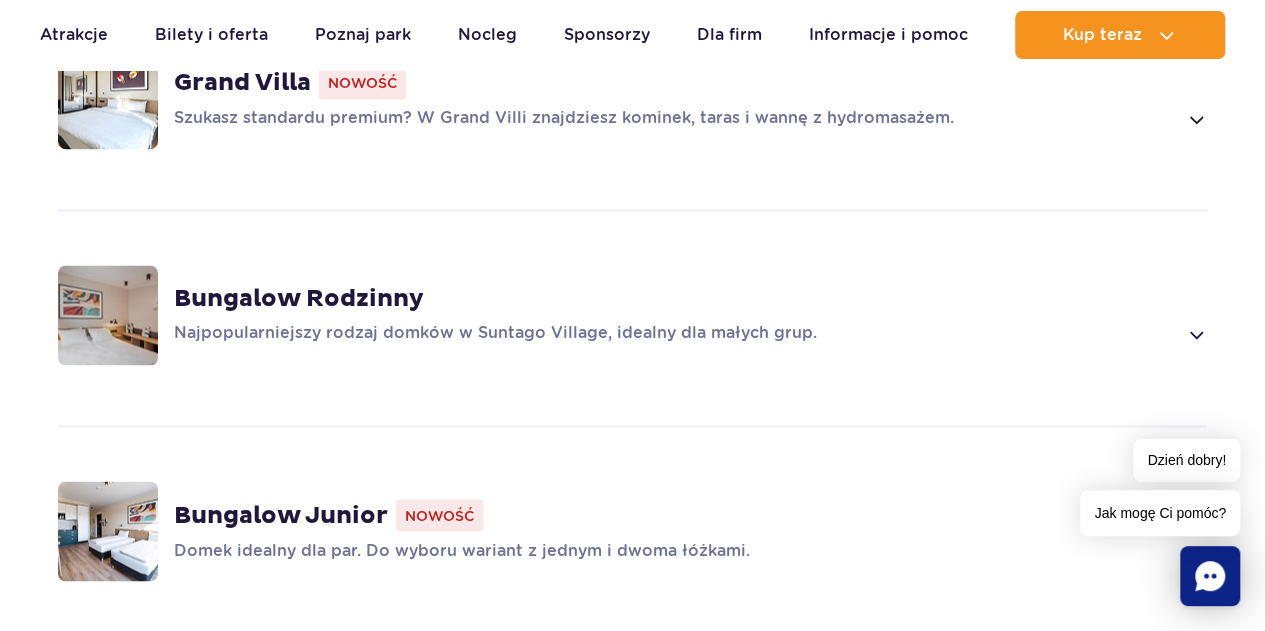 click at bounding box center [1195, 334] 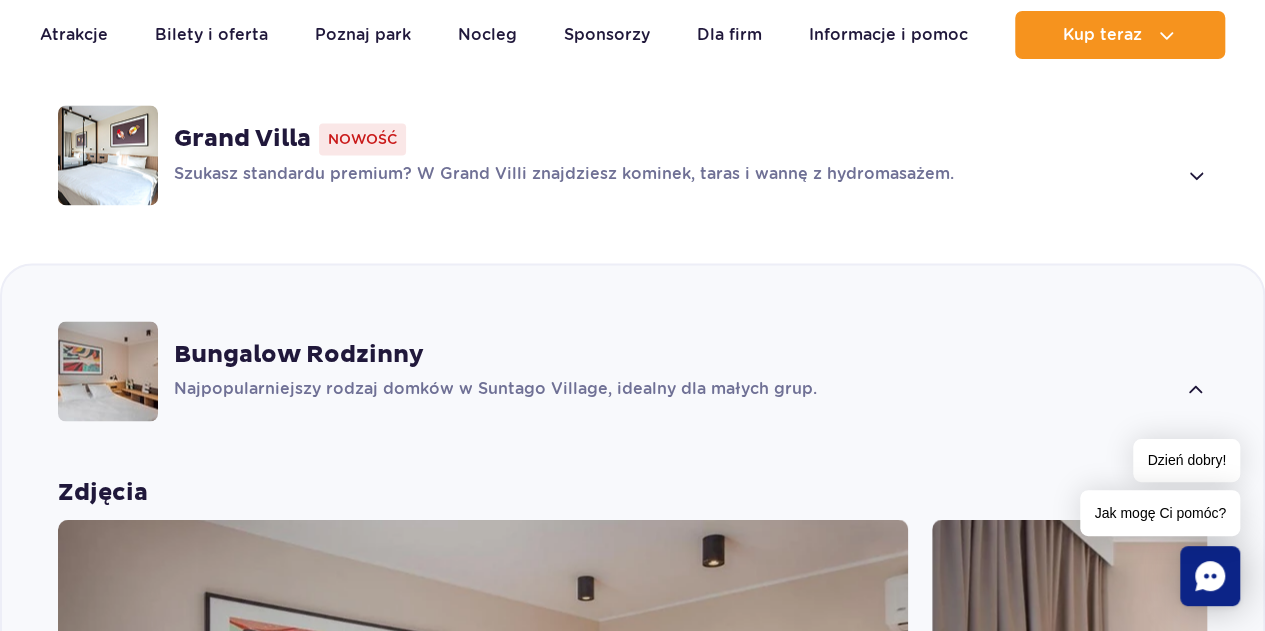 scroll, scrollTop: 1434, scrollLeft: 0, axis: vertical 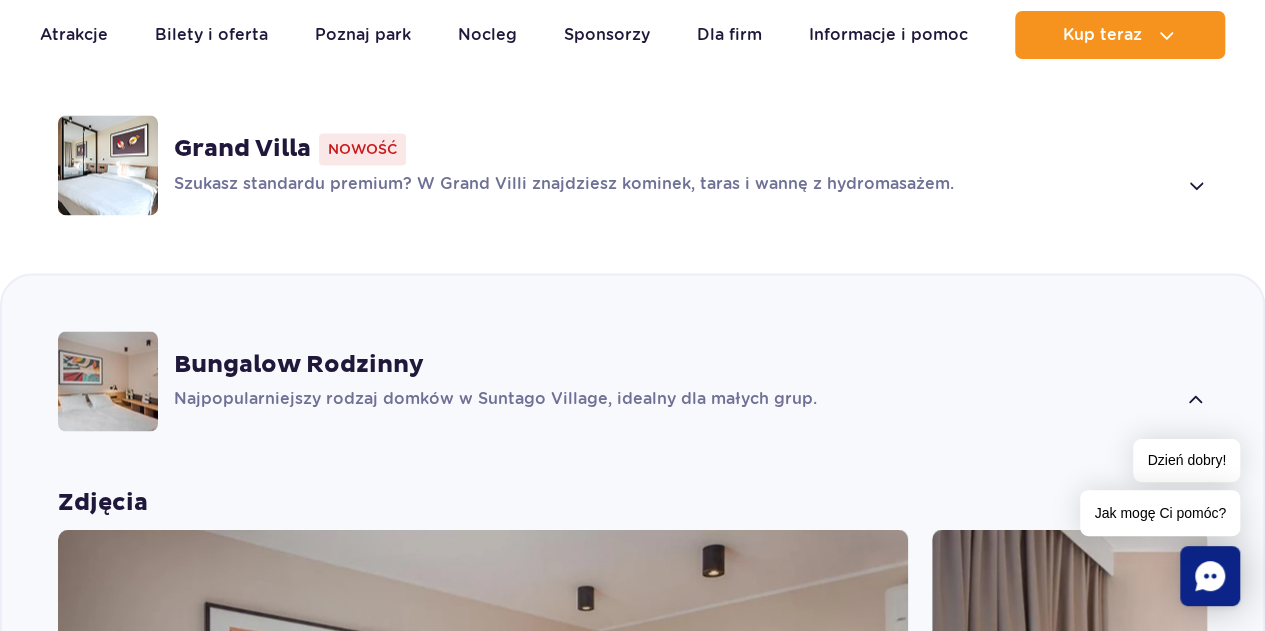 click at bounding box center (1195, 185) 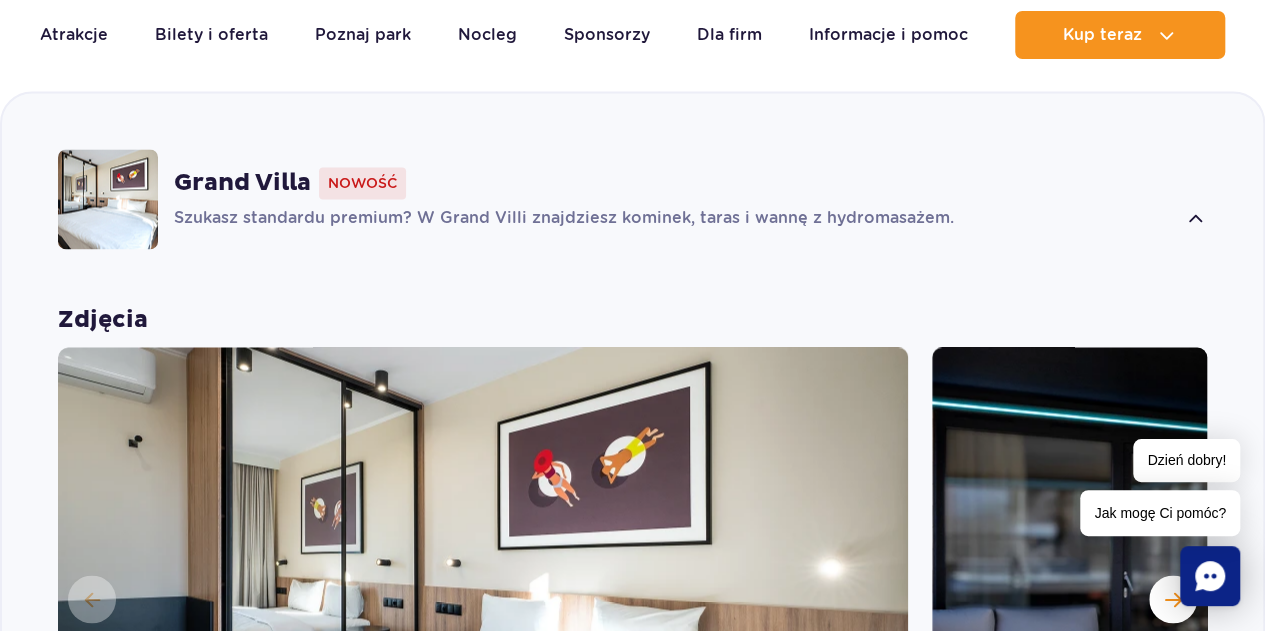click on "Grand Villa
Nowość" at bounding box center [690, 183] 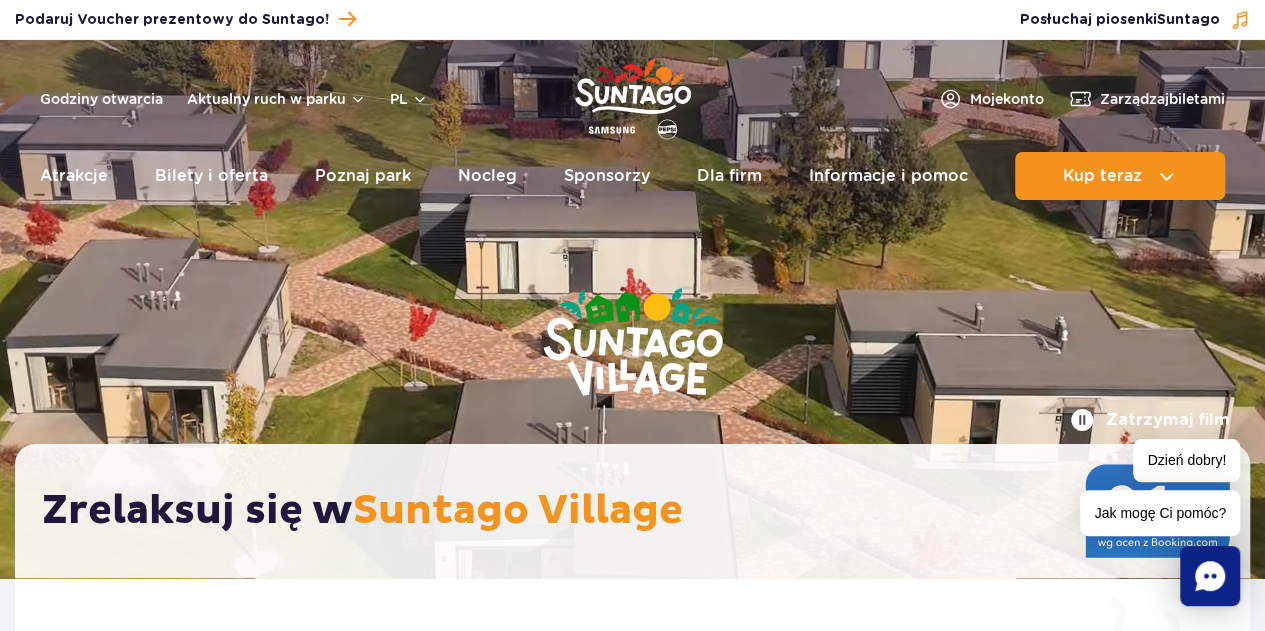 scroll, scrollTop: 0, scrollLeft: 0, axis: both 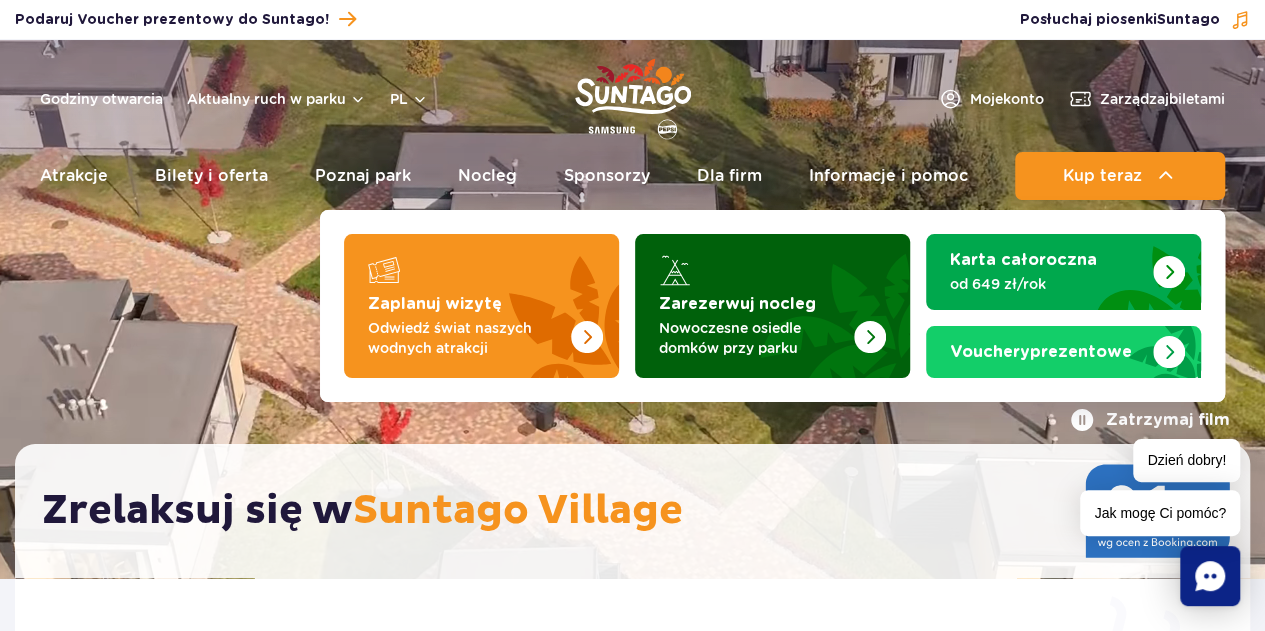 click at bounding box center [822, 300] 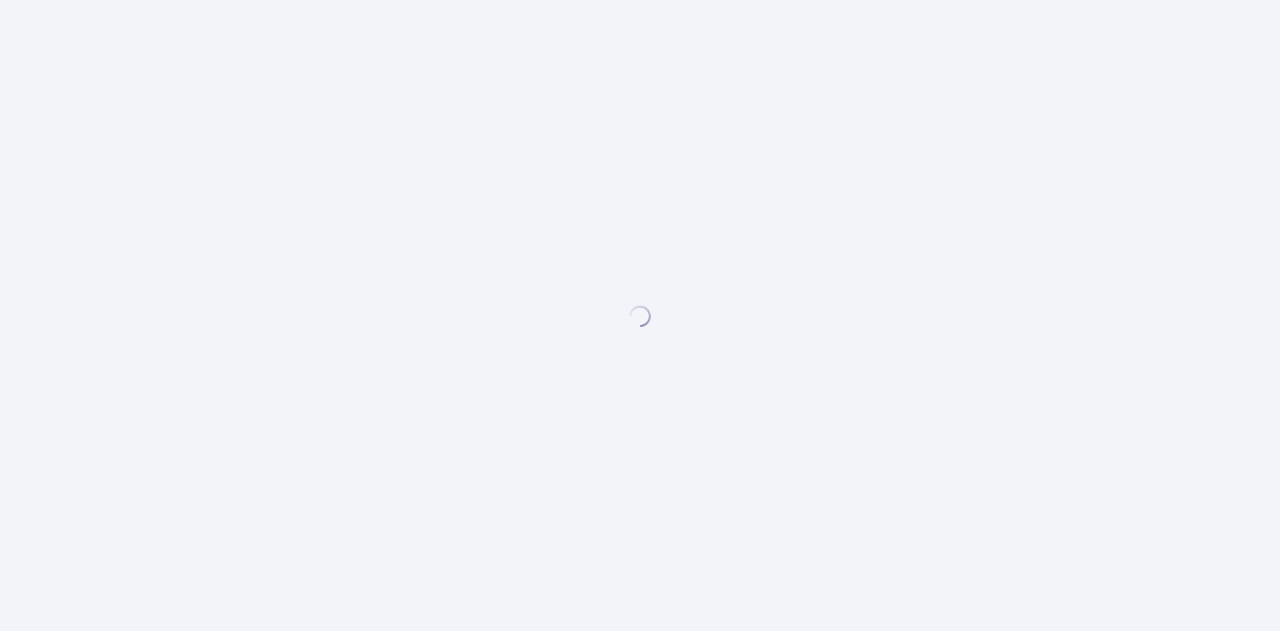 scroll, scrollTop: 0, scrollLeft: 0, axis: both 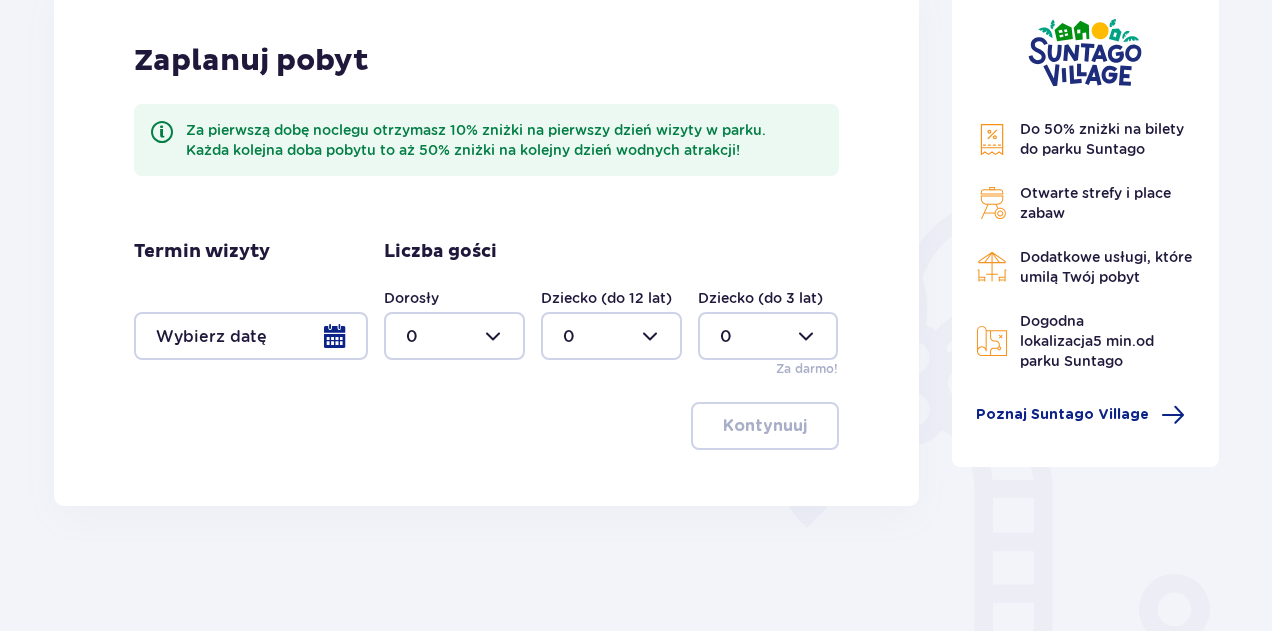 click at bounding box center (251, 336) 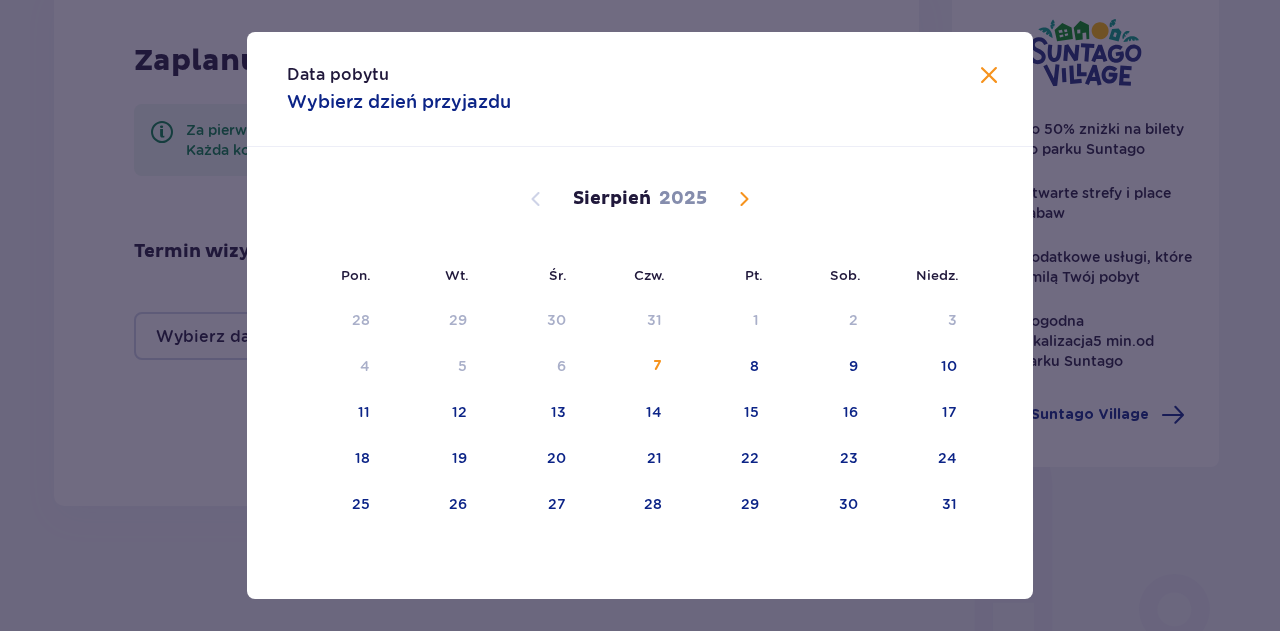 click at bounding box center (744, 199) 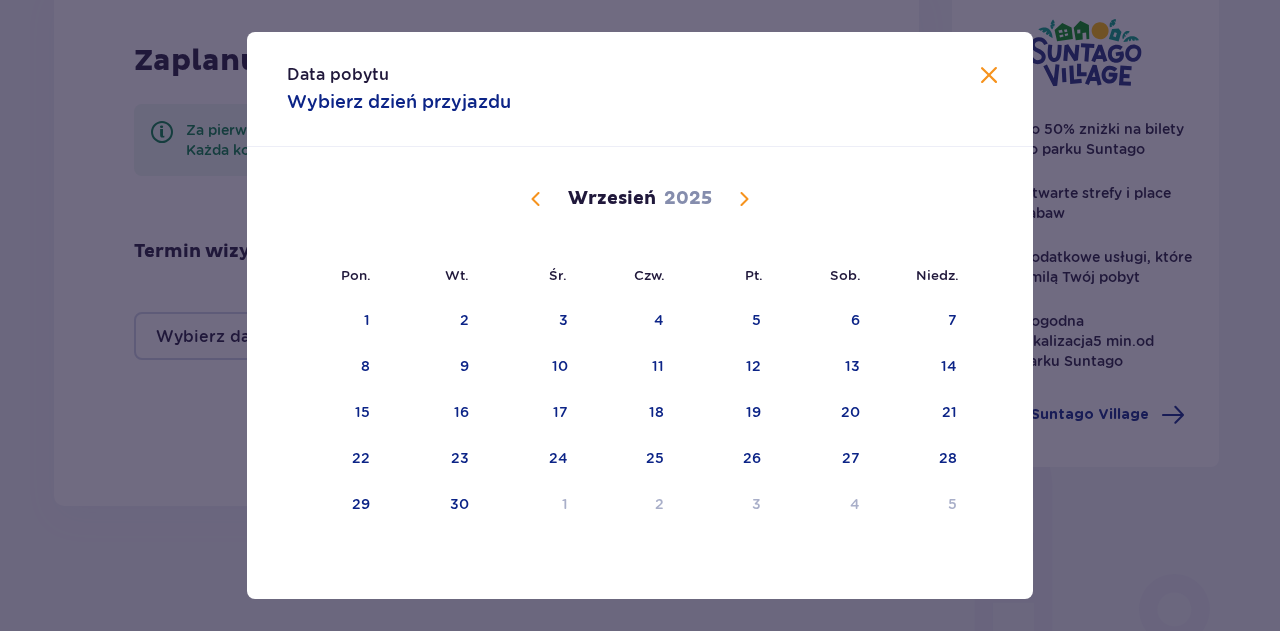 click at bounding box center (744, 199) 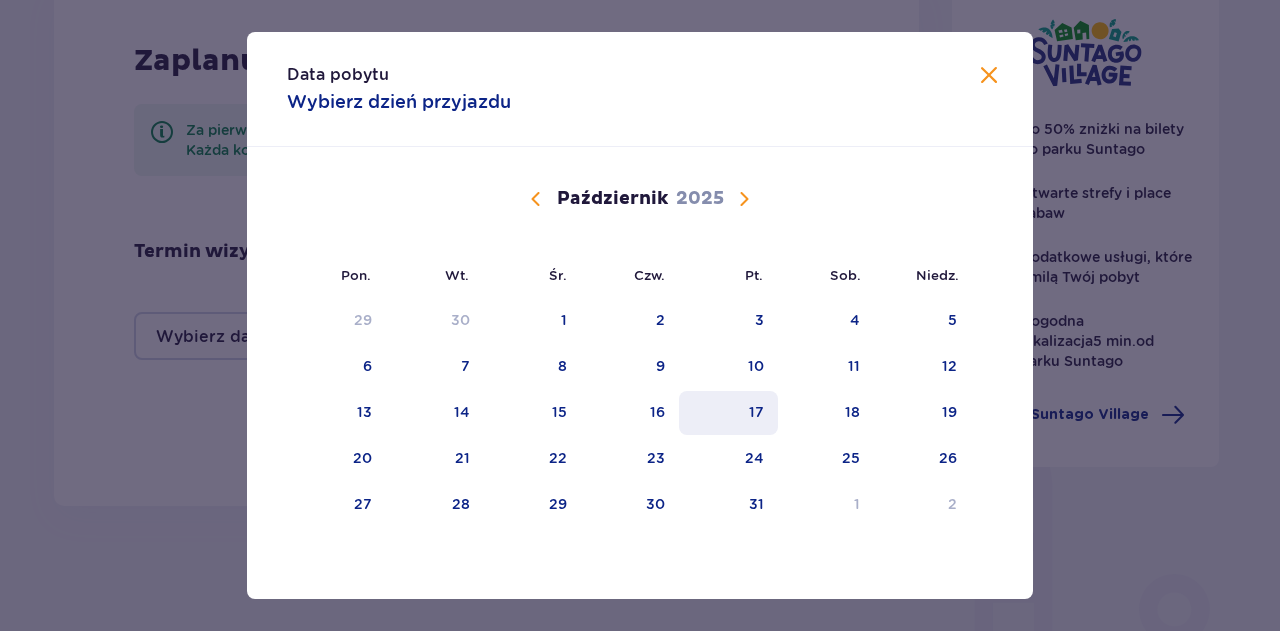 click on "17" at bounding box center (728, 413) 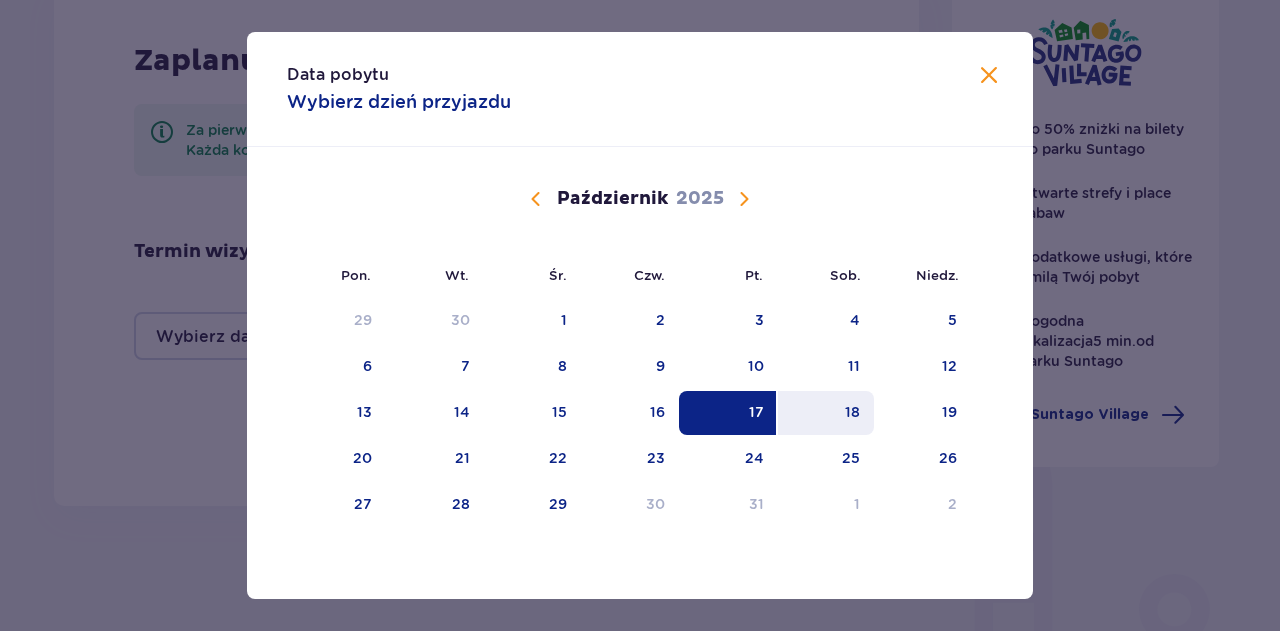 click on "18" at bounding box center (826, 413) 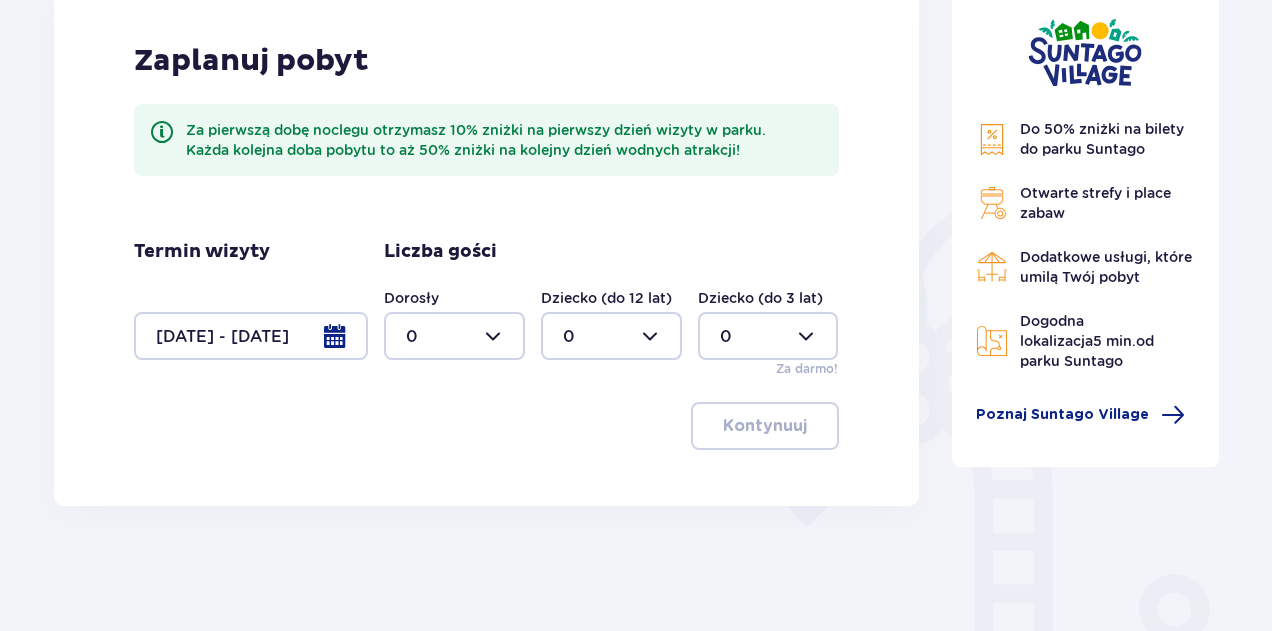 click at bounding box center (454, 336) 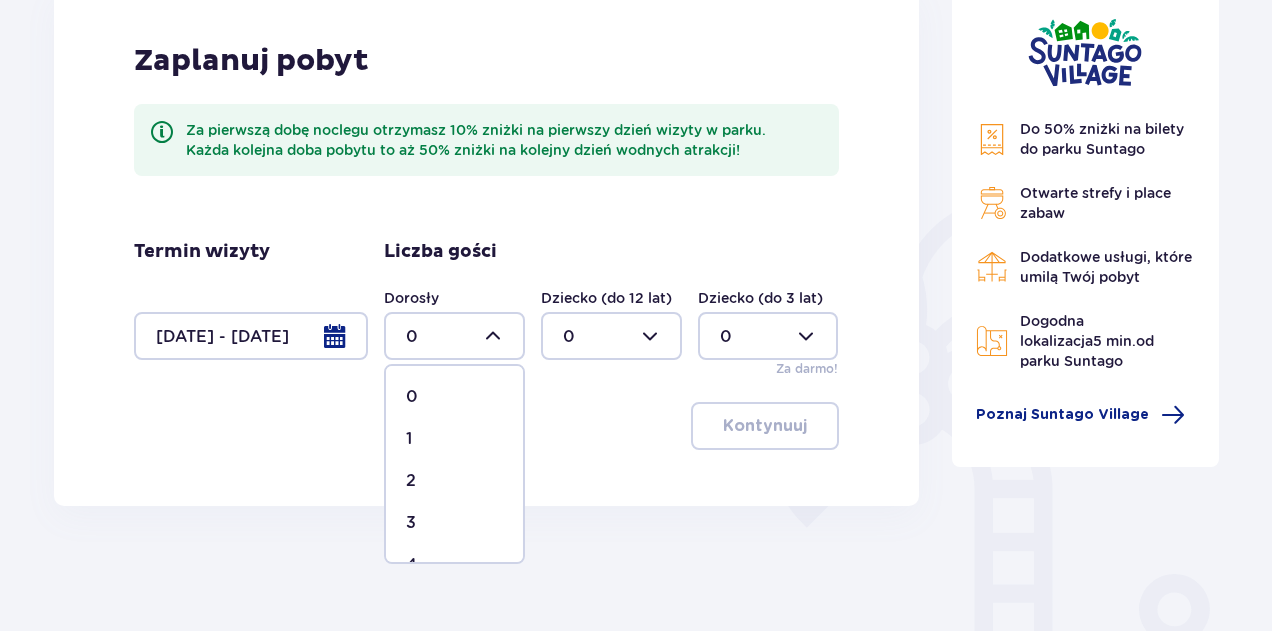 scroll, scrollTop: 100, scrollLeft: 0, axis: vertical 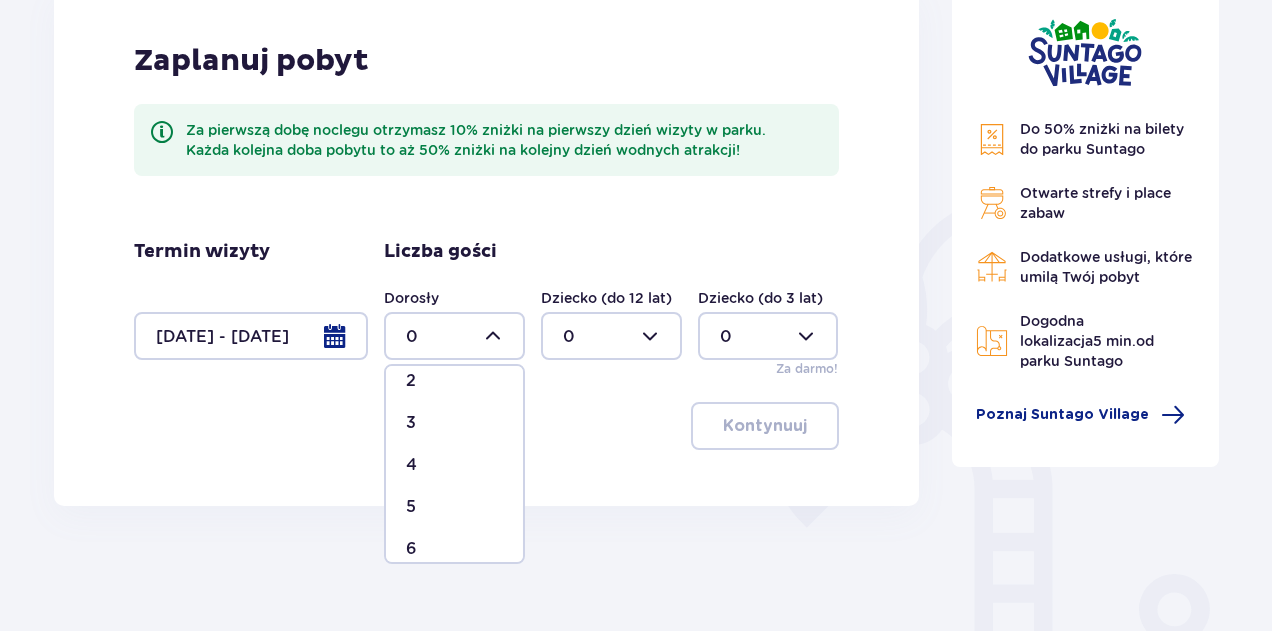 click on "6" at bounding box center [454, 549] 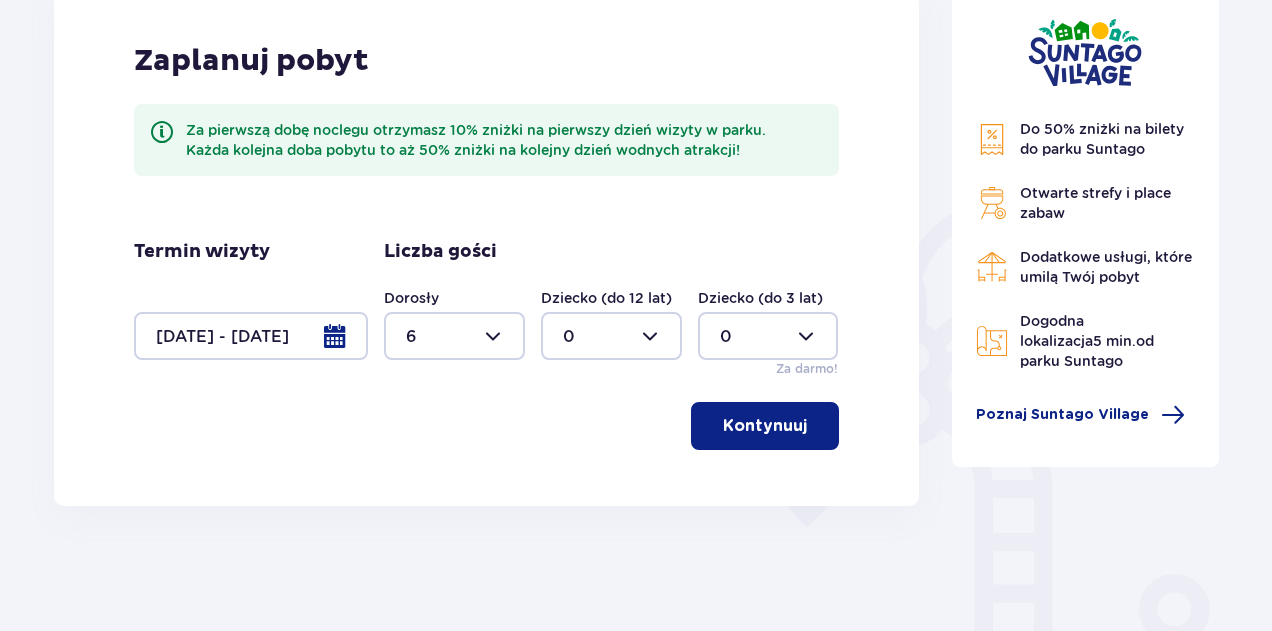 type on "6" 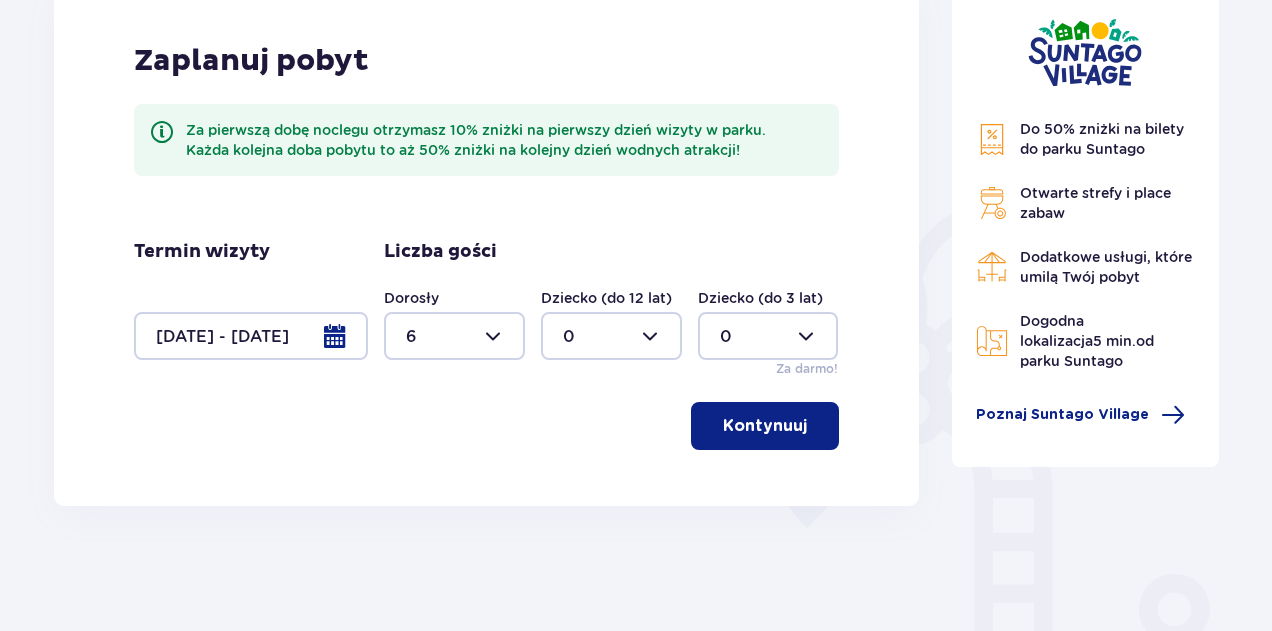 click on "Kontynuuj" at bounding box center (765, 426) 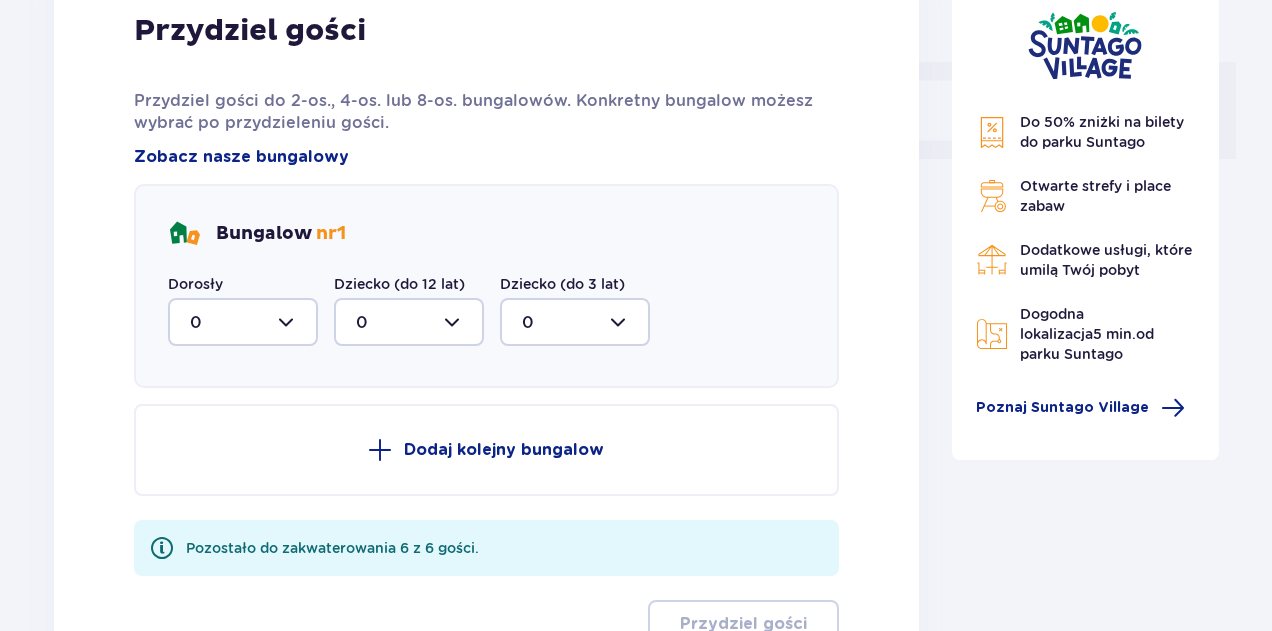 scroll, scrollTop: 906, scrollLeft: 0, axis: vertical 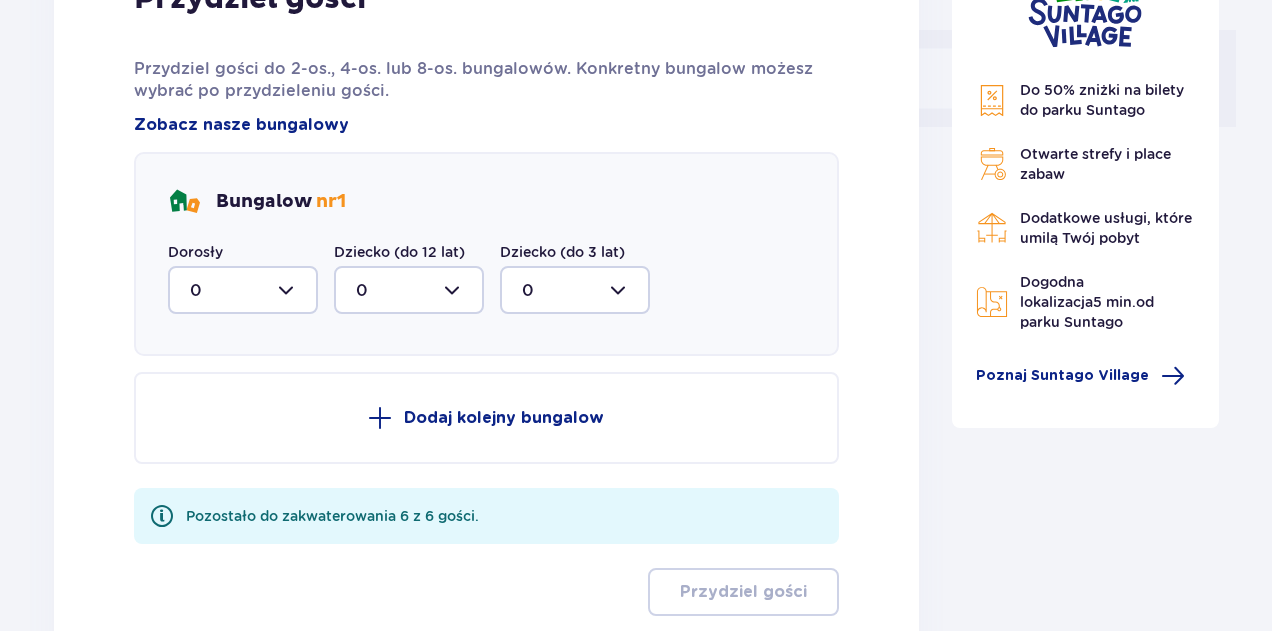 click at bounding box center [243, 290] 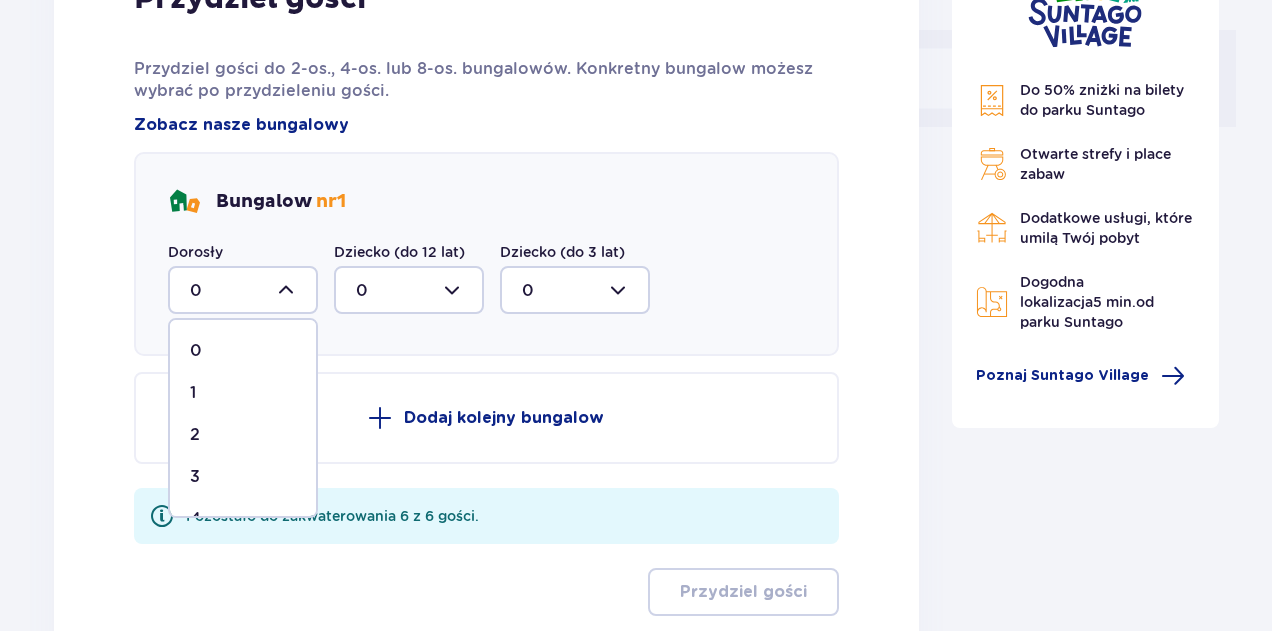 click on "3" at bounding box center [243, 477] 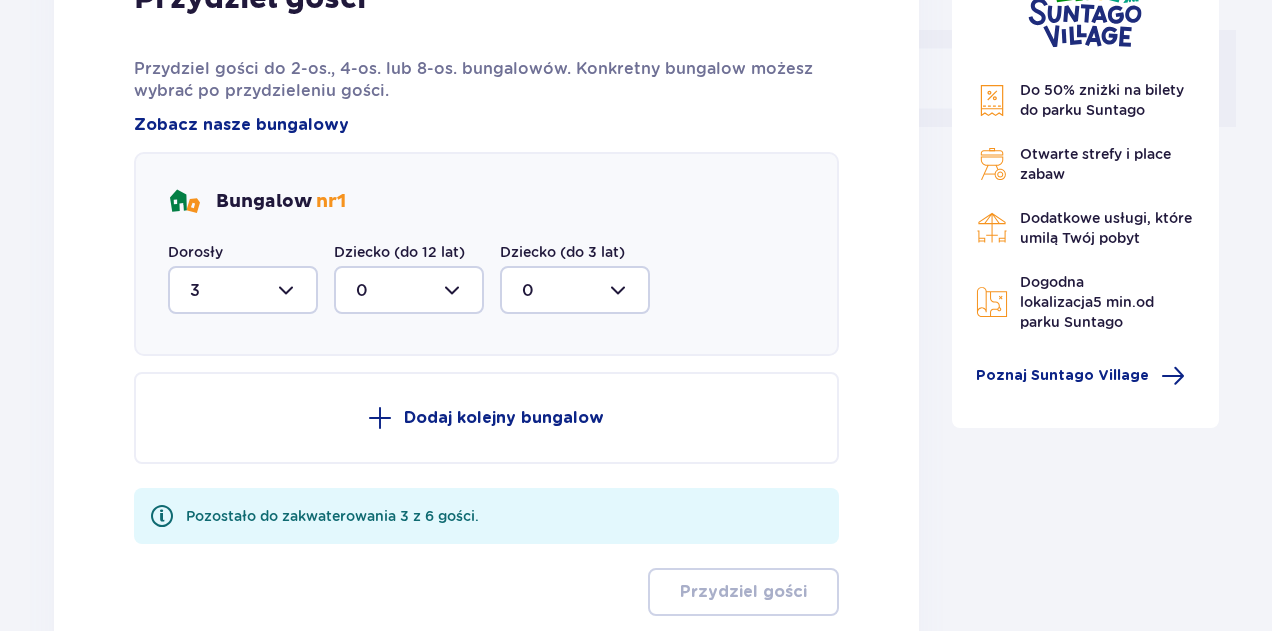 click on "Dodaj kolejny bungalow" at bounding box center (504, 418) 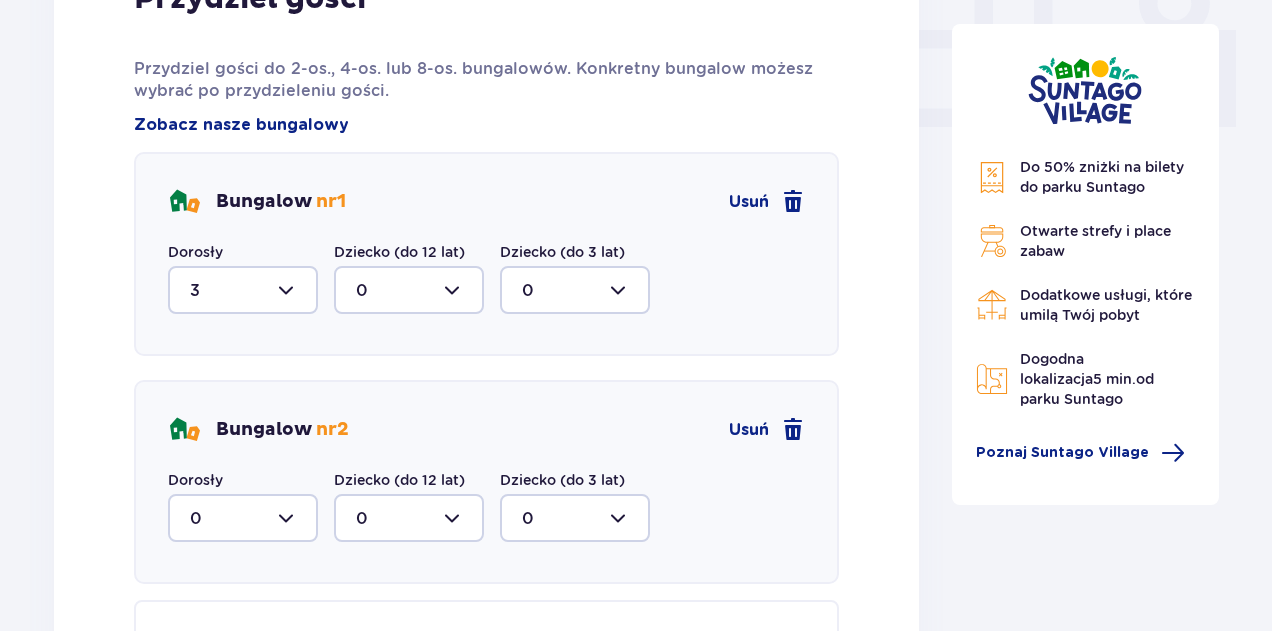 click at bounding box center (243, 518) 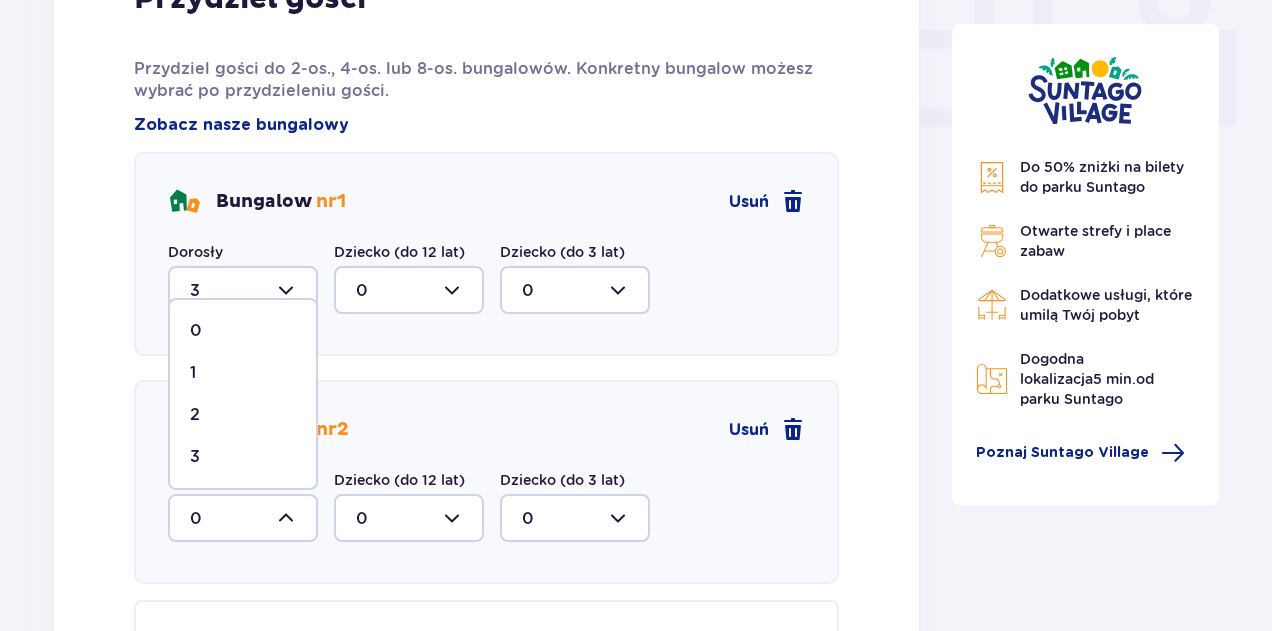 click on "3" at bounding box center [243, 457] 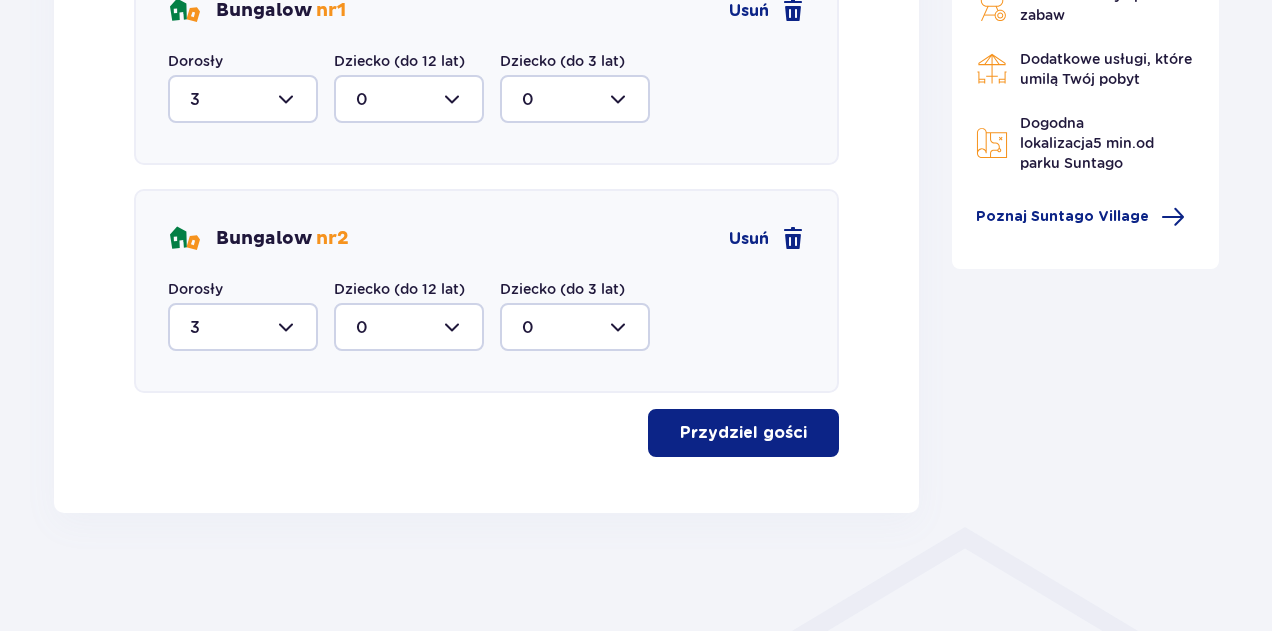 scroll, scrollTop: 1098, scrollLeft: 0, axis: vertical 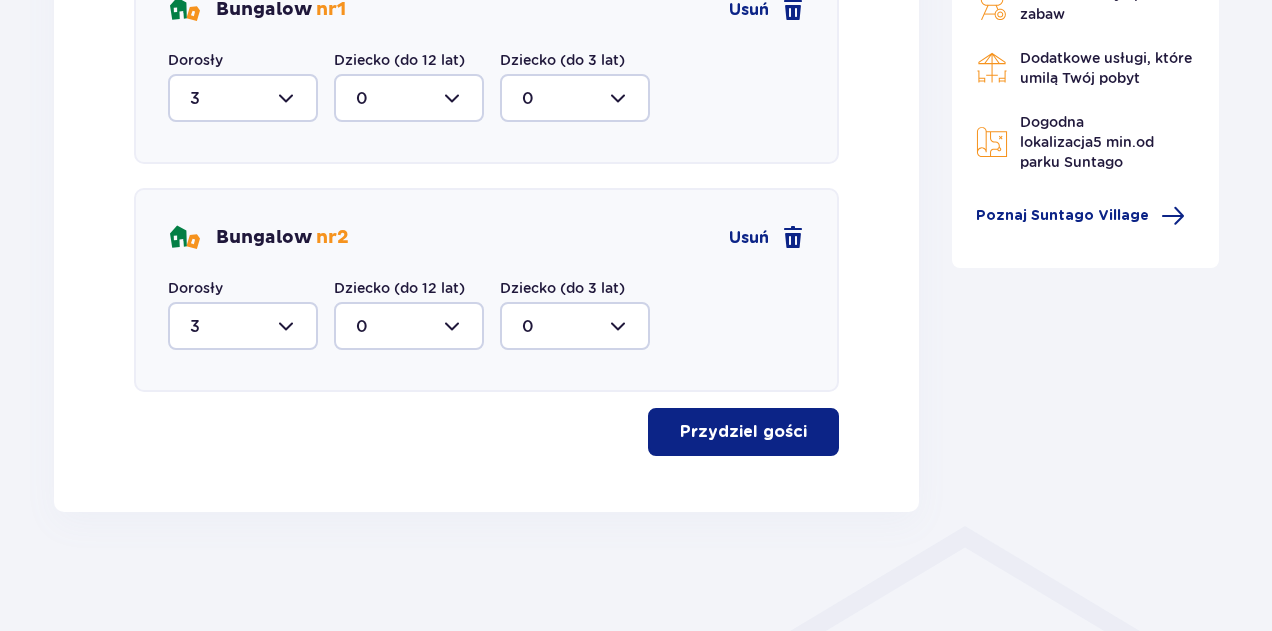 click on "Przydziel gości" at bounding box center [743, 432] 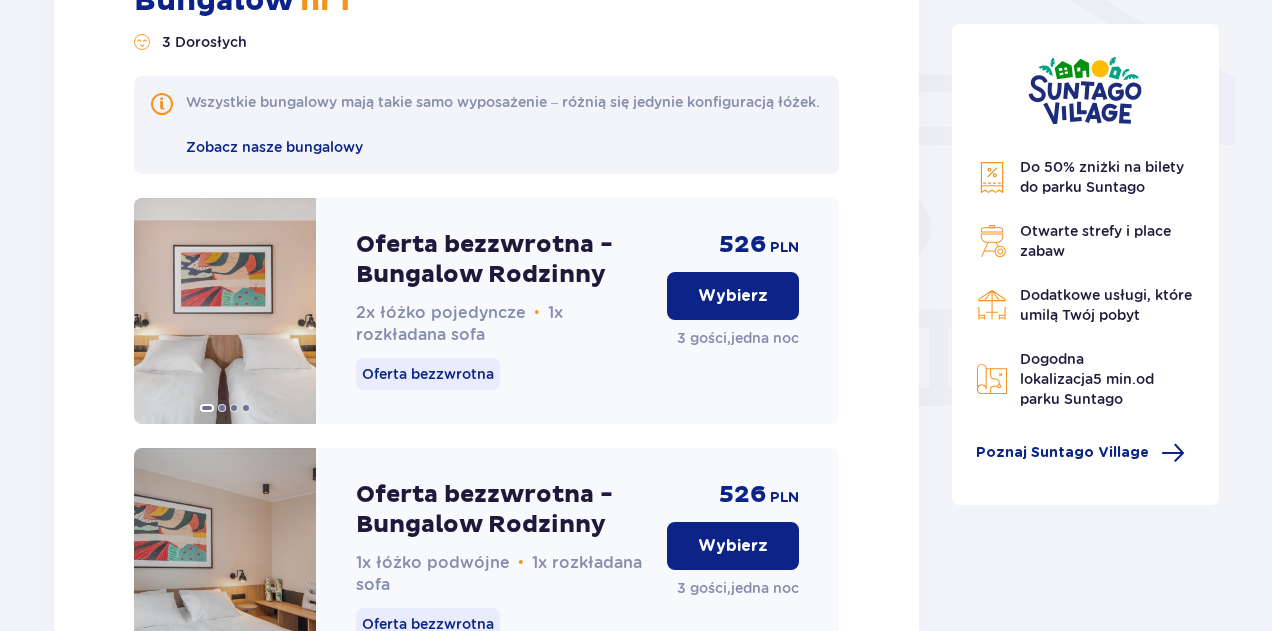scroll, scrollTop: 1710, scrollLeft: 0, axis: vertical 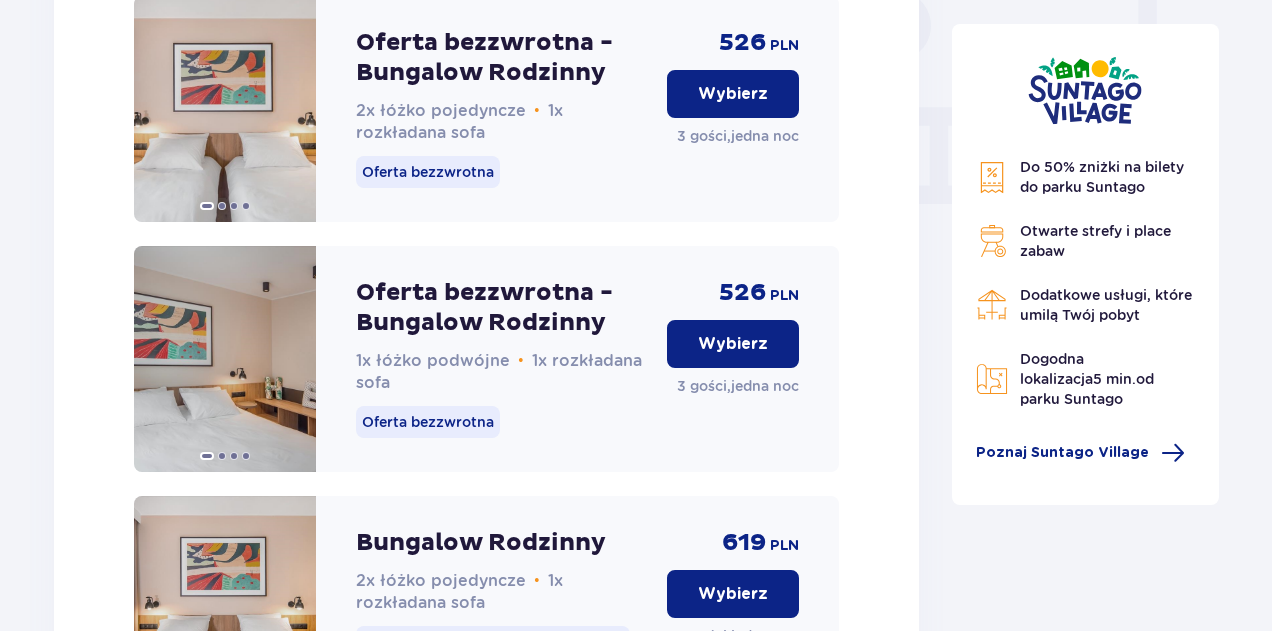 click on "Wybierz" at bounding box center (733, 94) 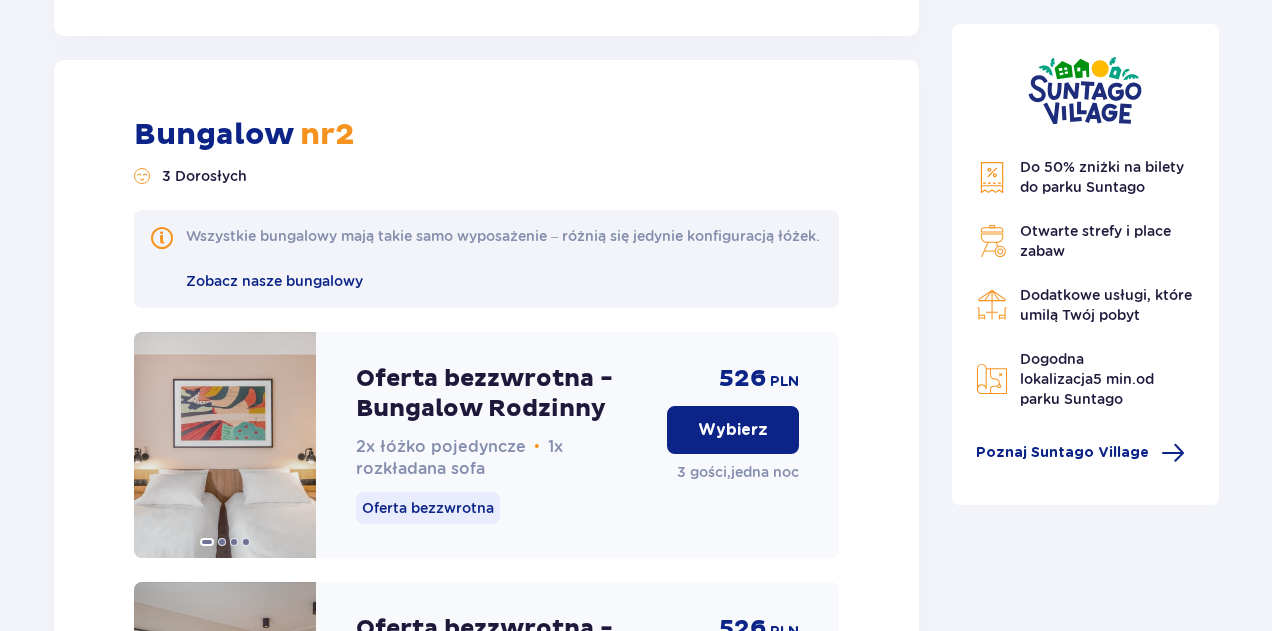 scroll, scrollTop: 5119, scrollLeft: 0, axis: vertical 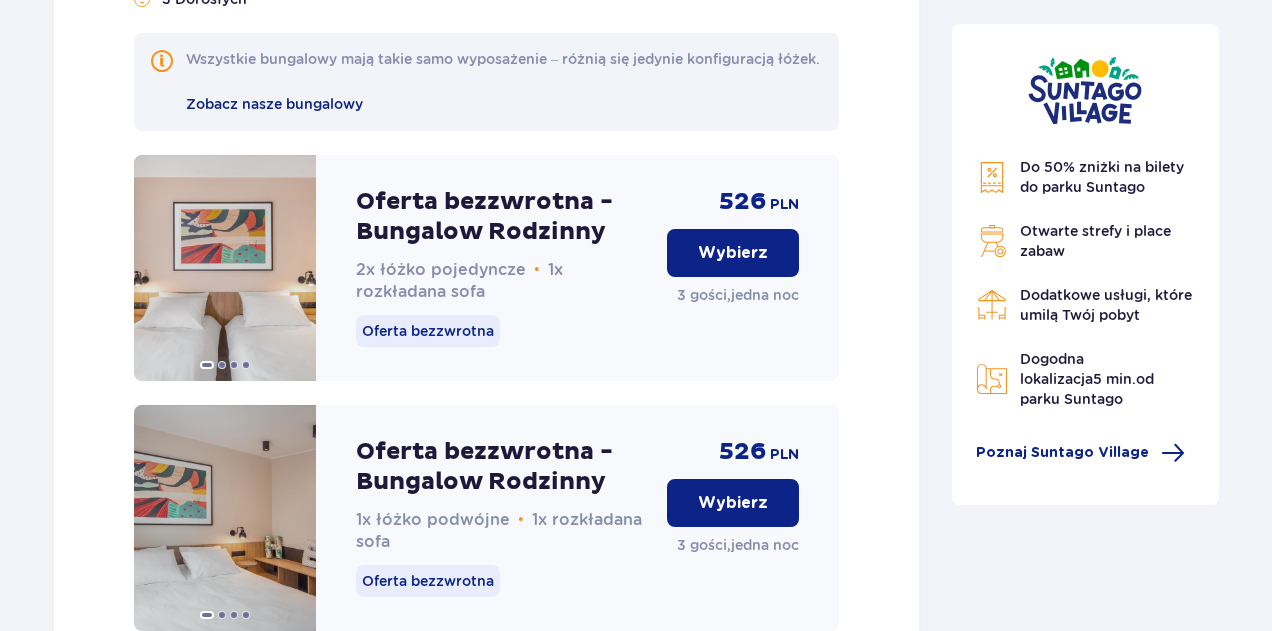 click on "Wybierz" at bounding box center (733, 253) 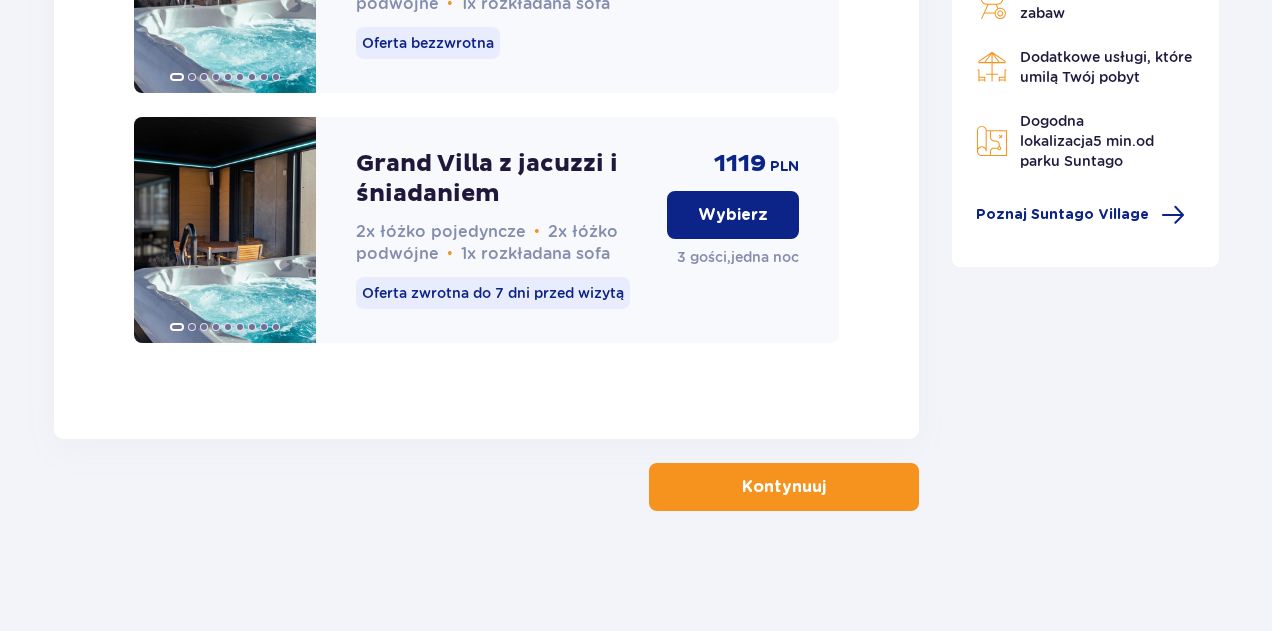 scroll, scrollTop: 7989, scrollLeft: 0, axis: vertical 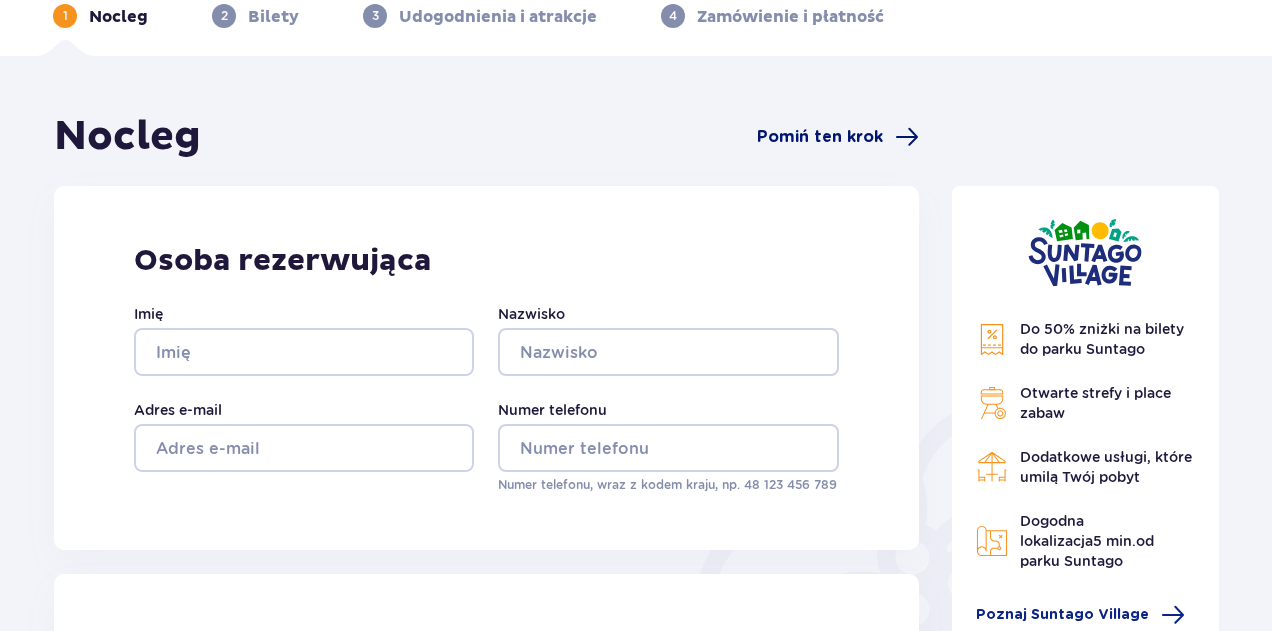 click on "Pomiń ten krok" at bounding box center [820, 137] 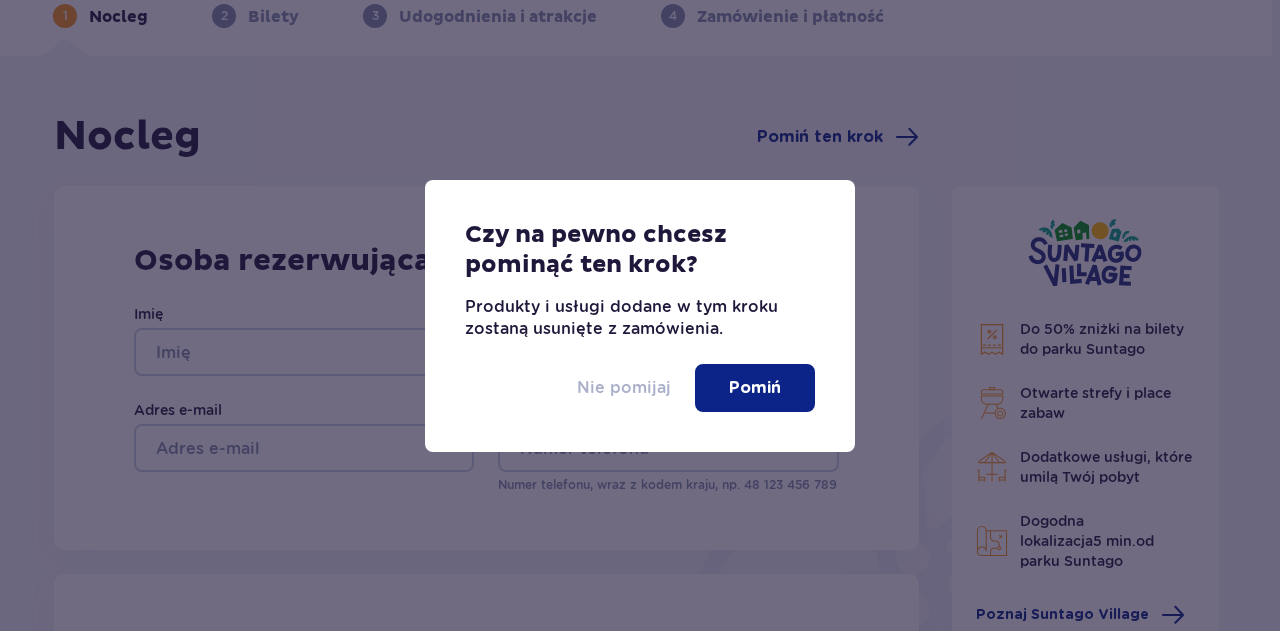 click on "Nie pomijaj" at bounding box center (624, 388) 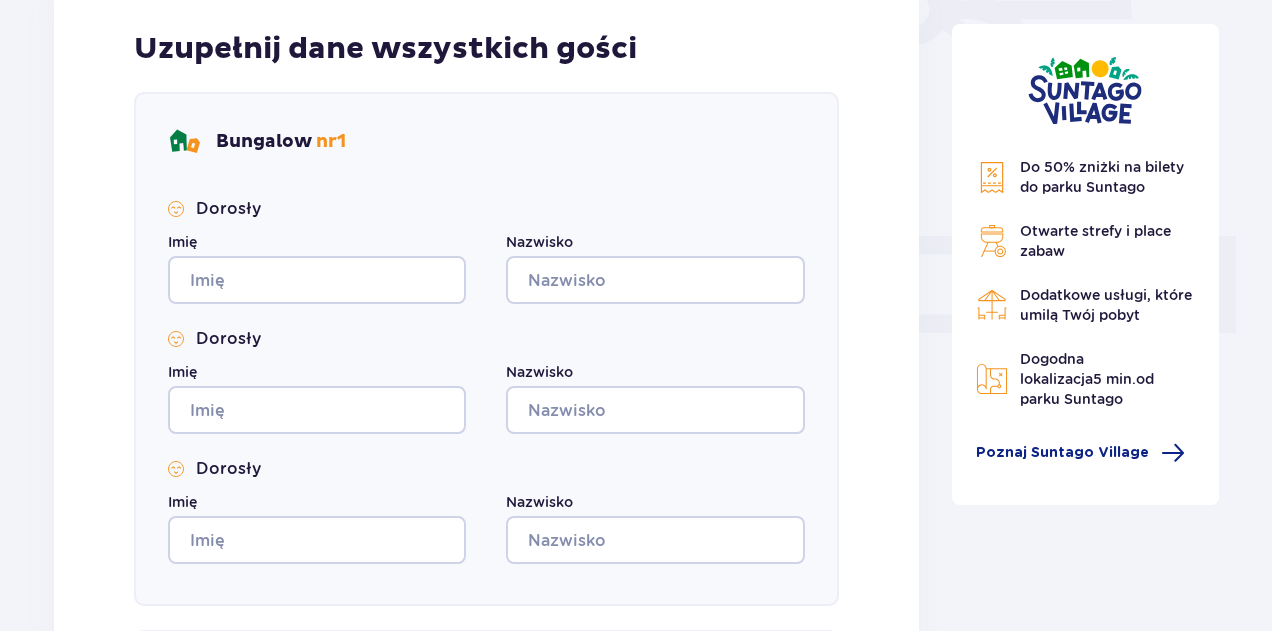 scroll, scrollTop: 0, scrollLeft: 0, axis: both 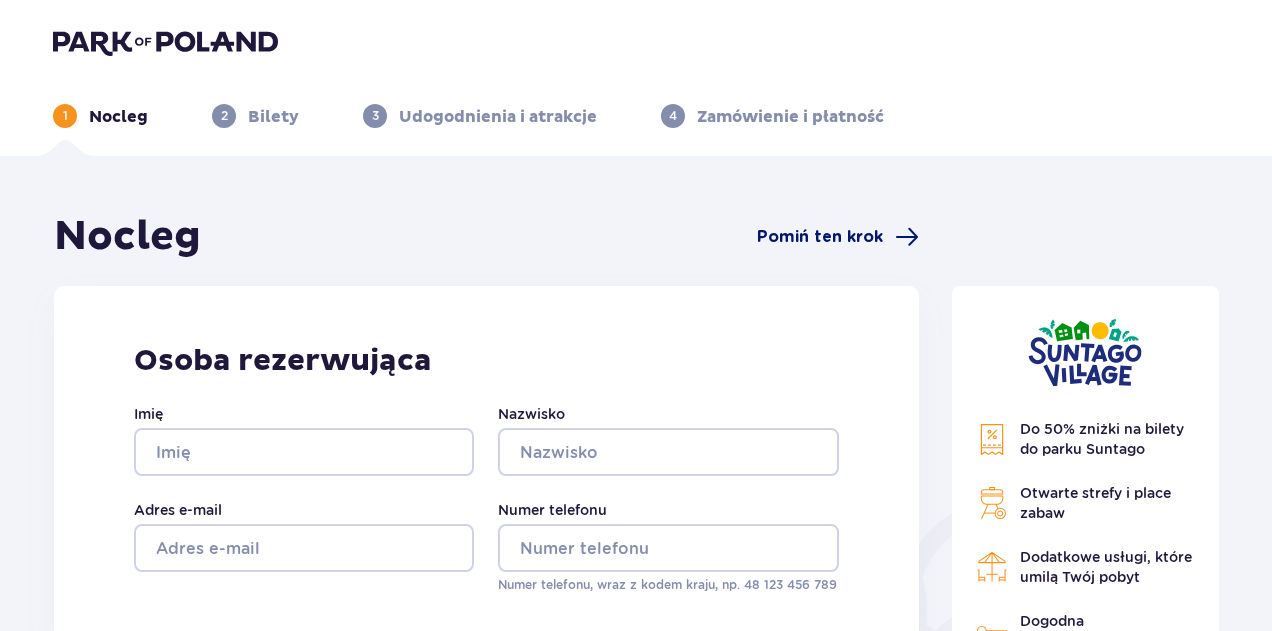 click on "Pomiń ten krok" at bounding box center [820, 237] 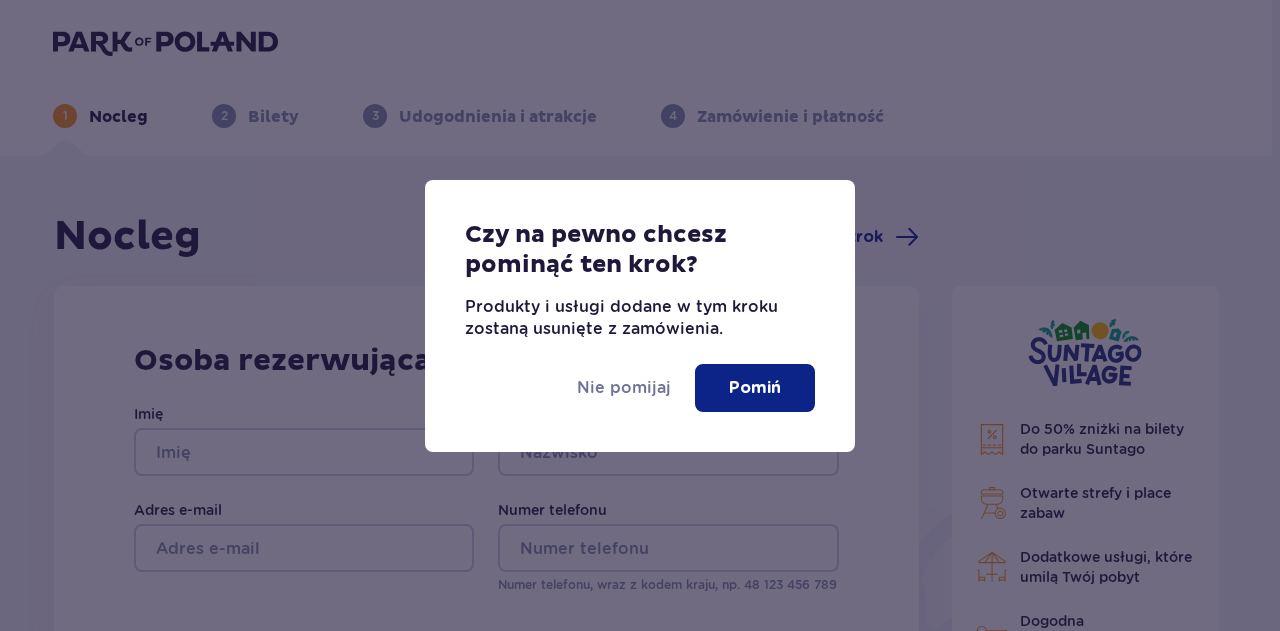 click on "Pomiń" at bounding box center [755, 388] 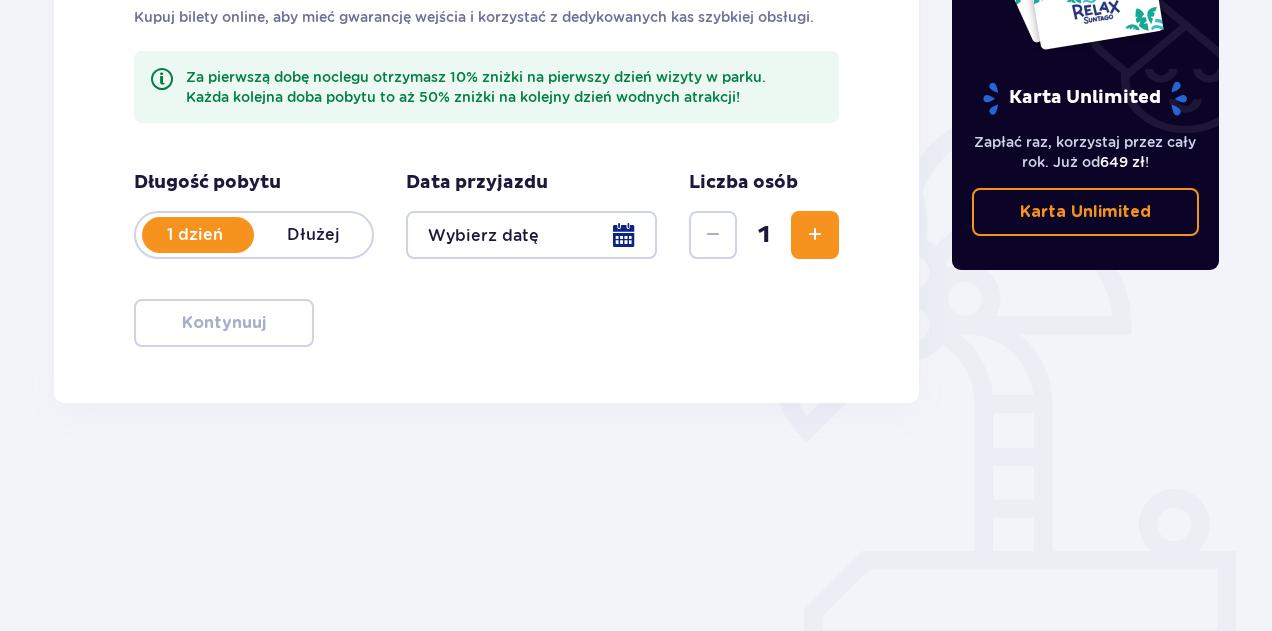 scroll, scrollTop: 388, scrollLeft: 0, axis: vertical 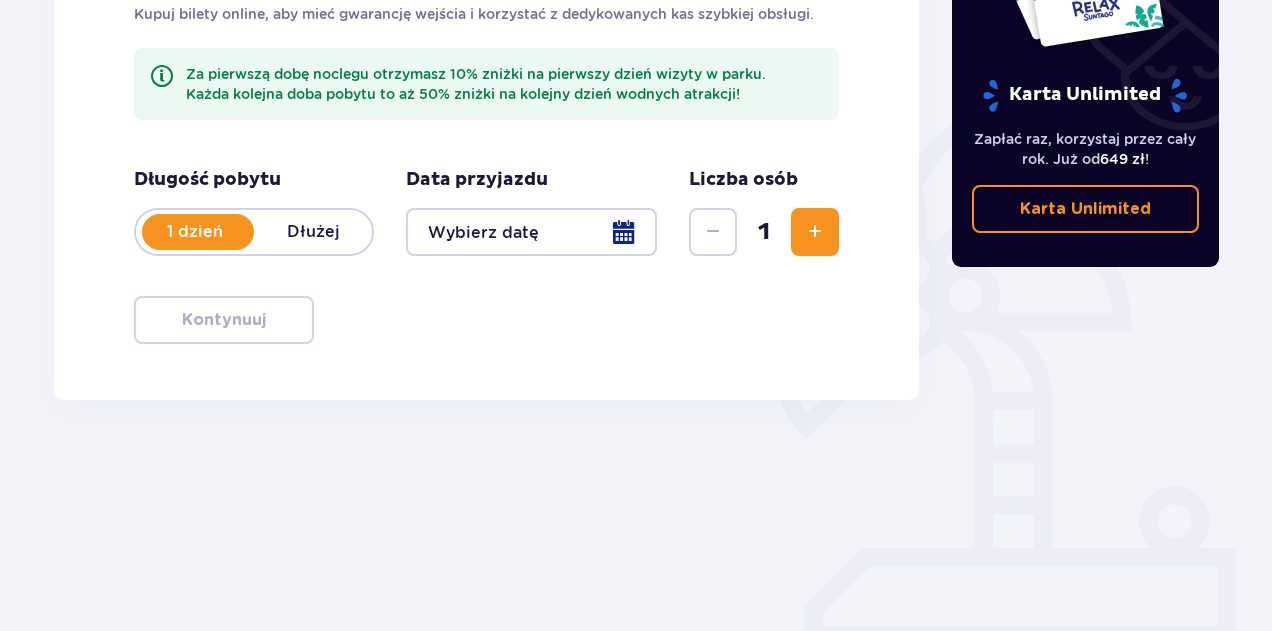 click at bounding box center (815, 232) 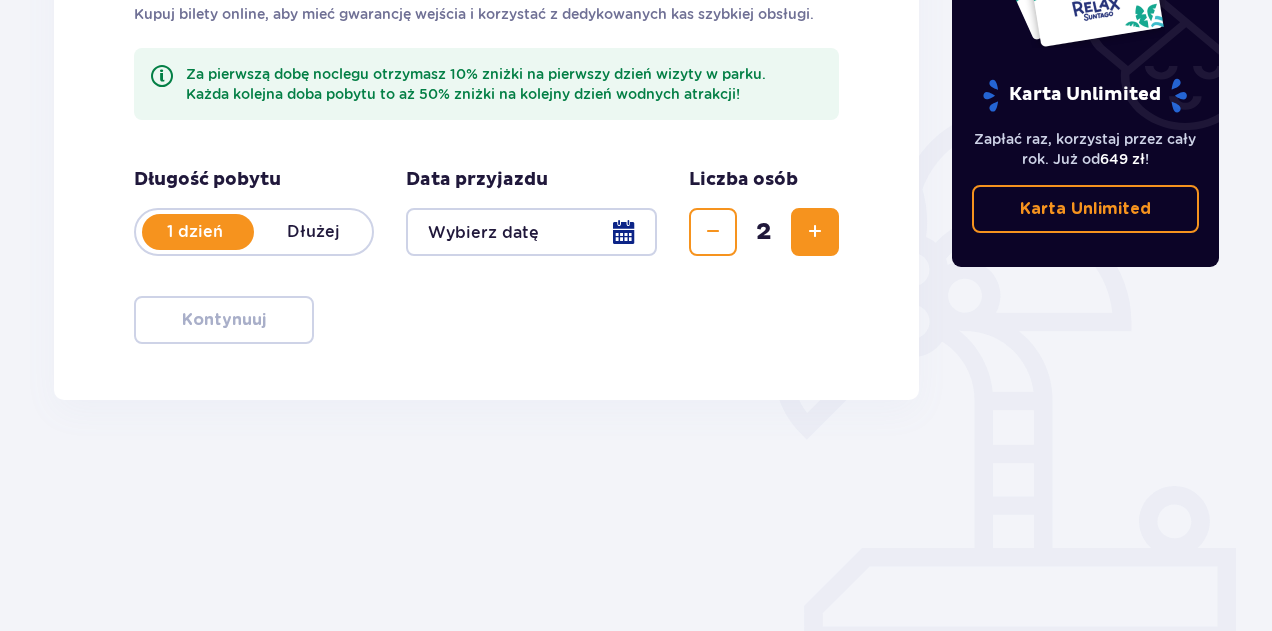 click at bounding box center [815, 232] 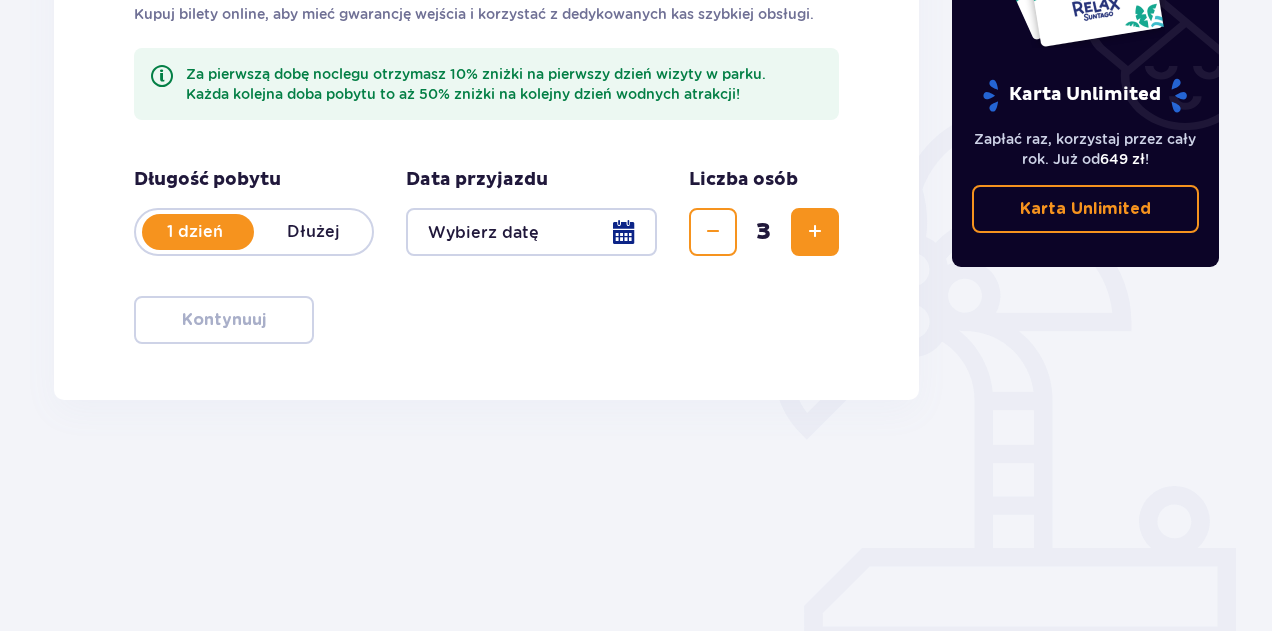 click at bounding box center [815, 232] 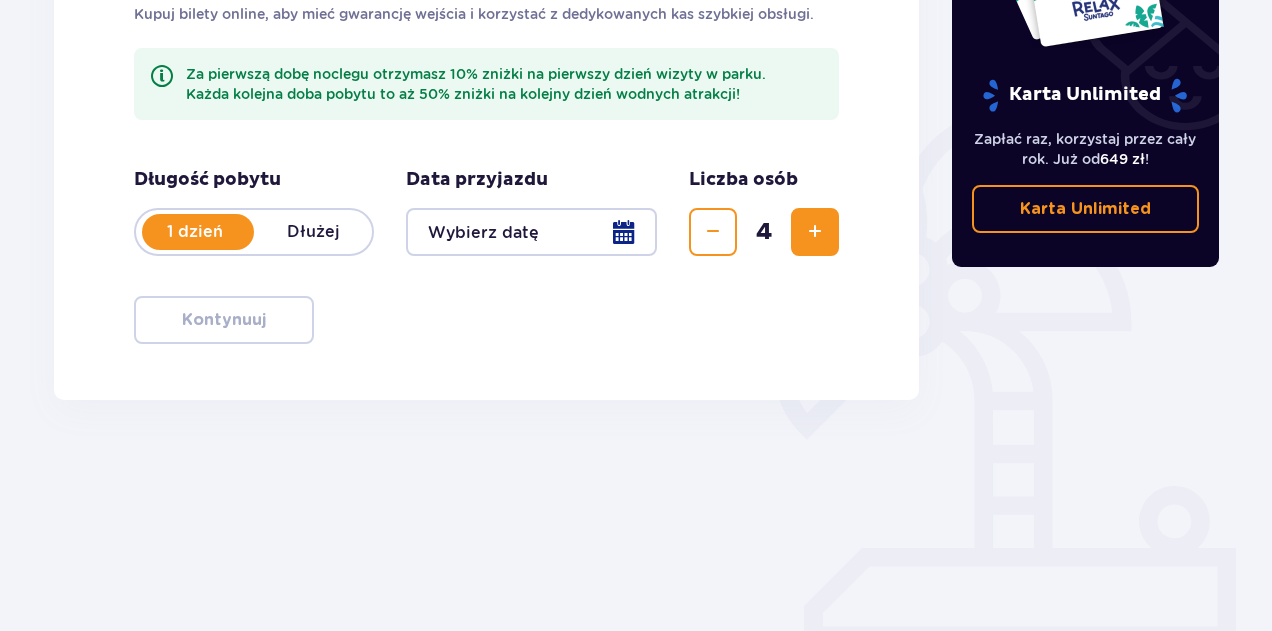 click at bounding box center (815, 232) 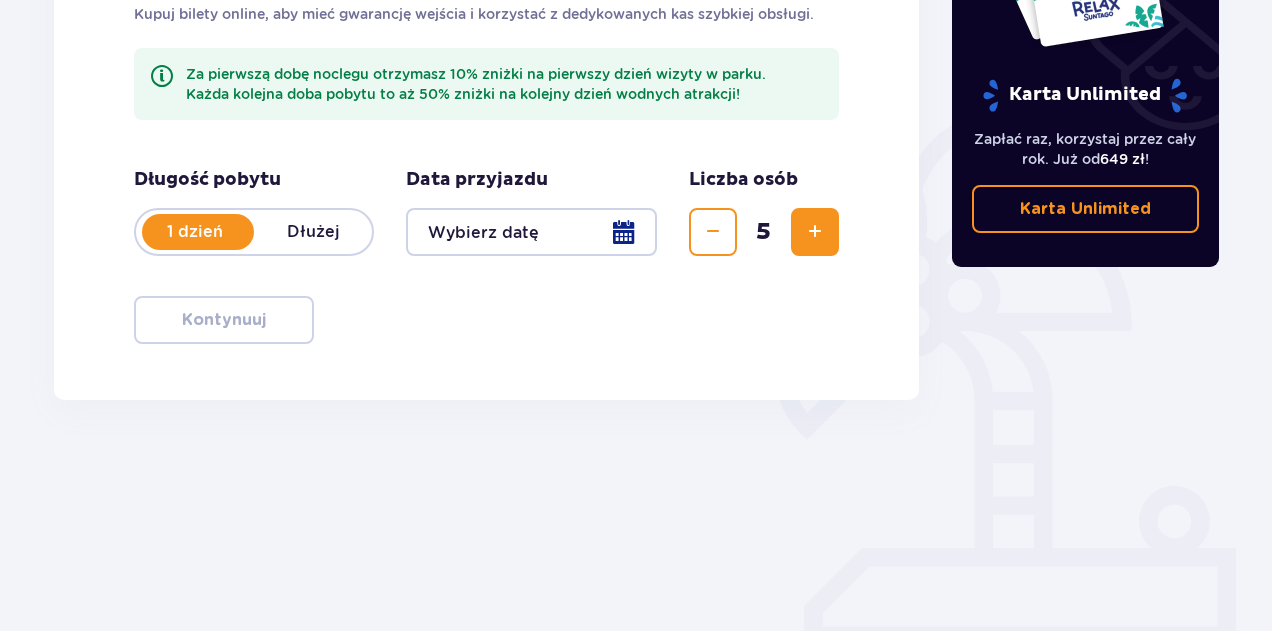 click at bounding box center (815, 232) 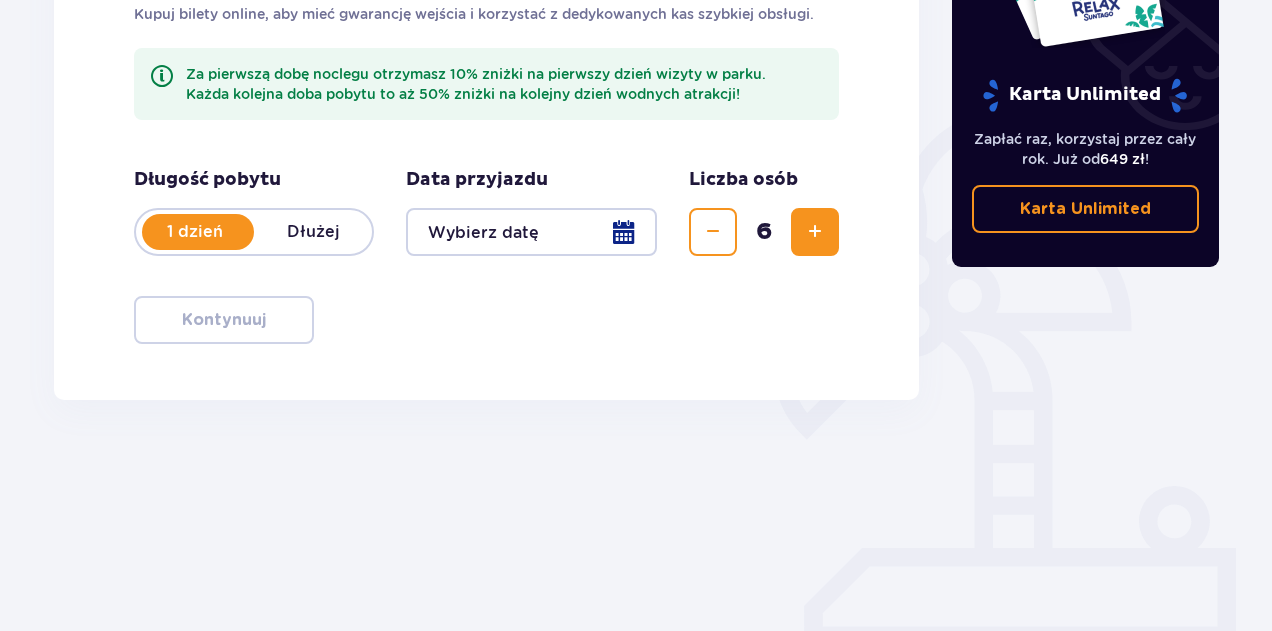 click at bounding box center (531, 232) 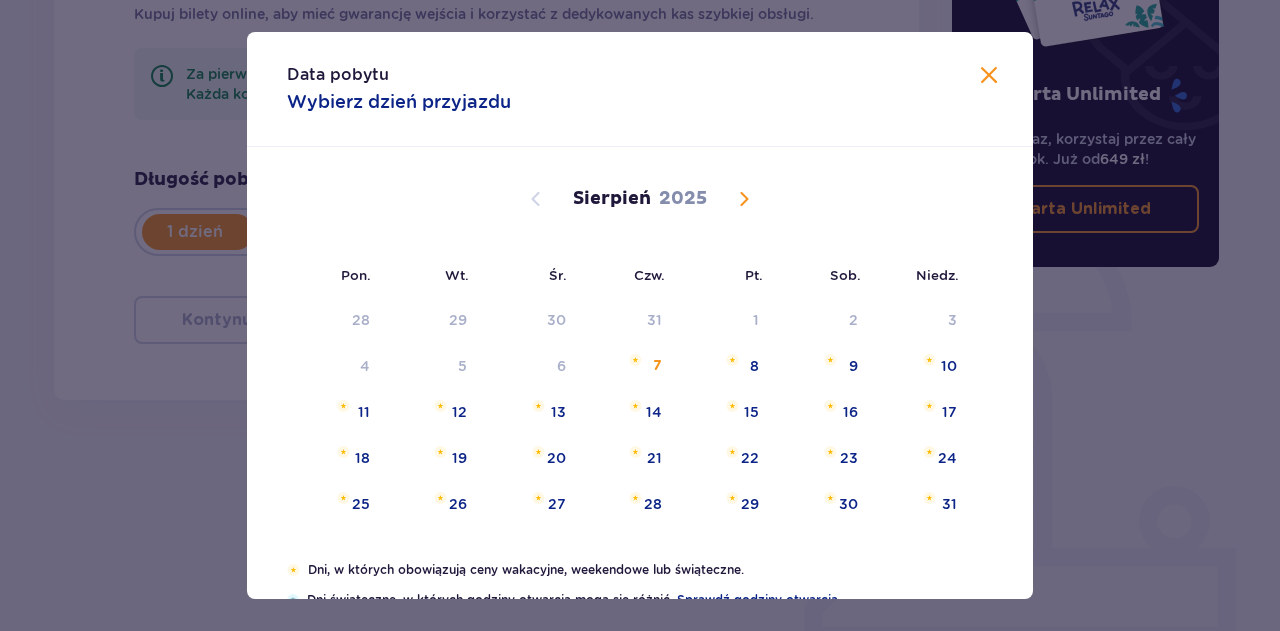 click at bounding box center (744, 199) 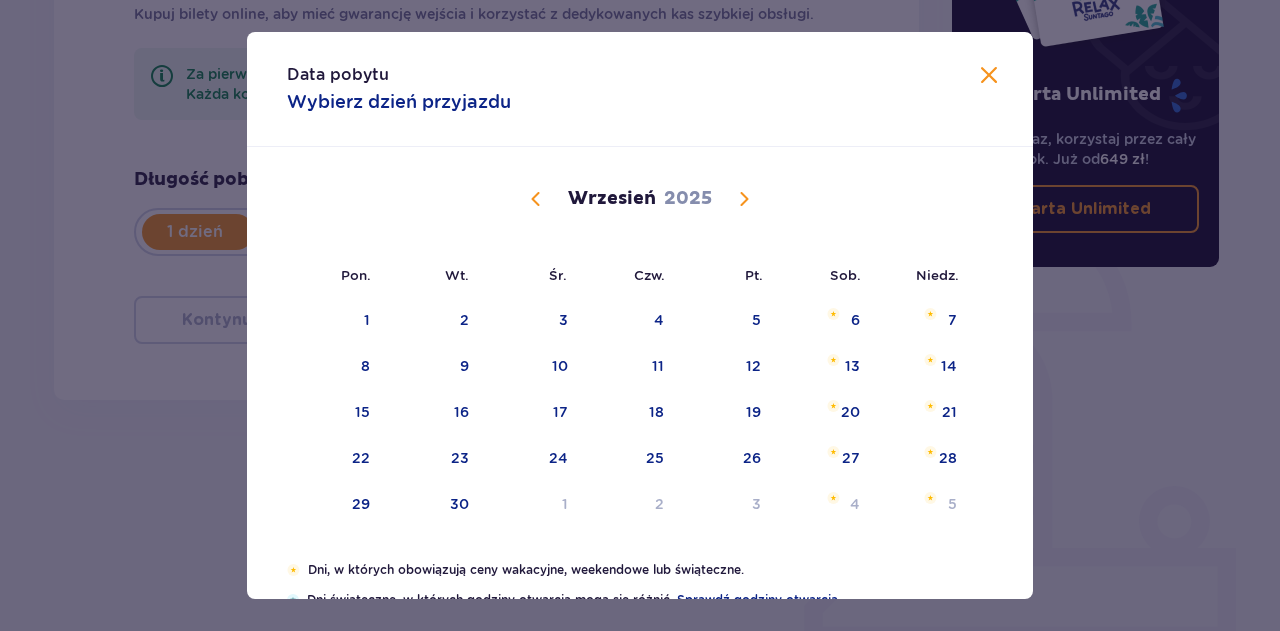 click at bounding box center [744, 199] 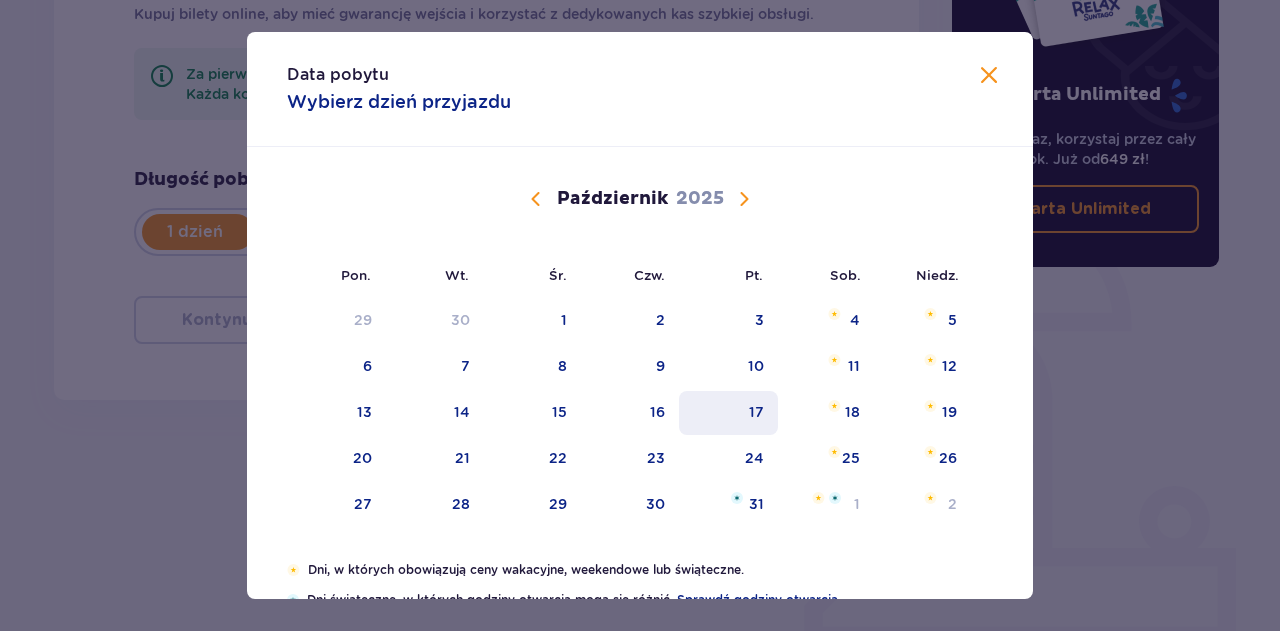 click on "17" at bounding box center [728, 413] 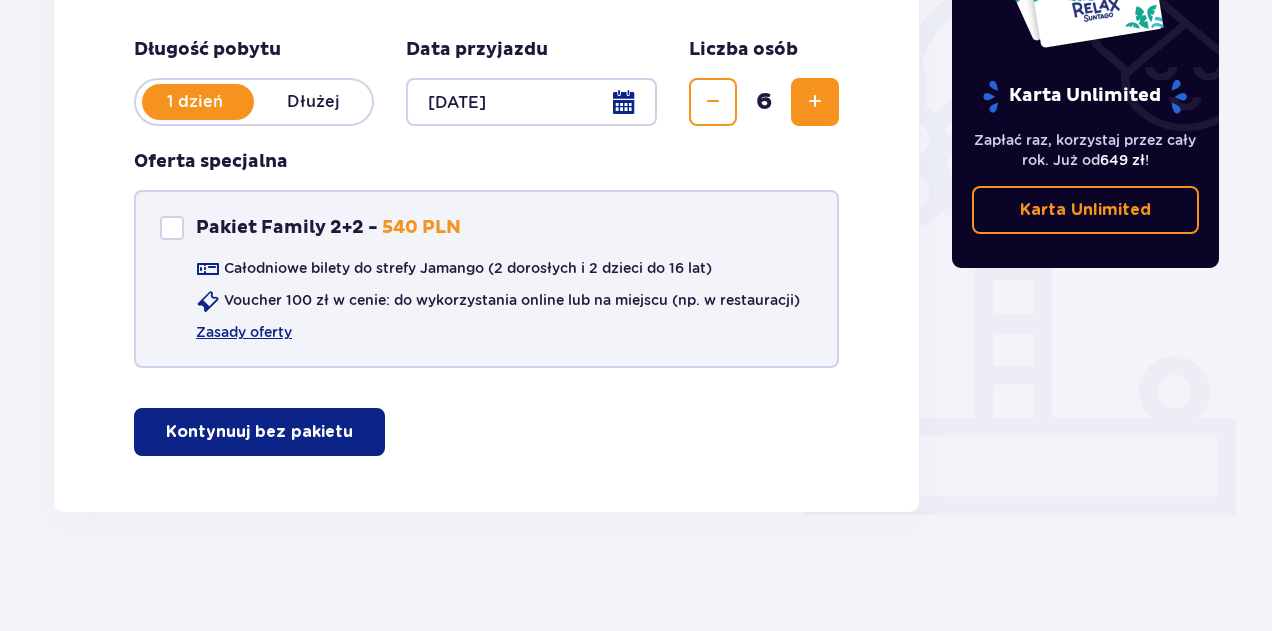 scroll, scrollTop: 518, scrollLeft: 0, axis: vertical 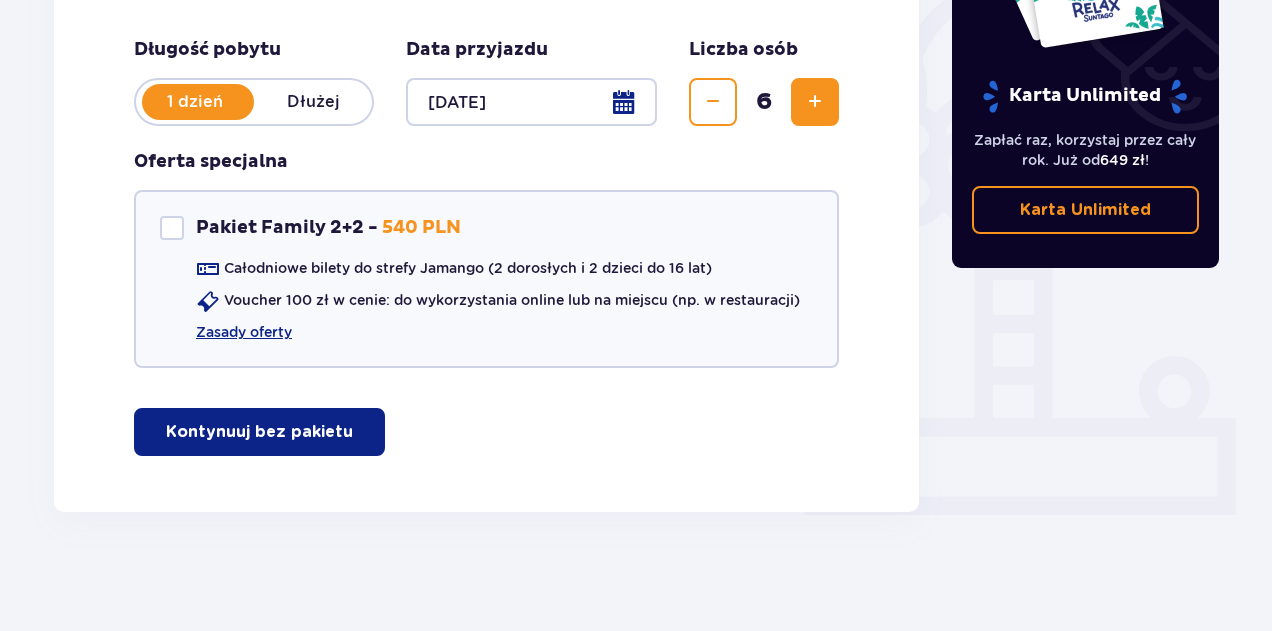 click at bounding box center [357, 432] 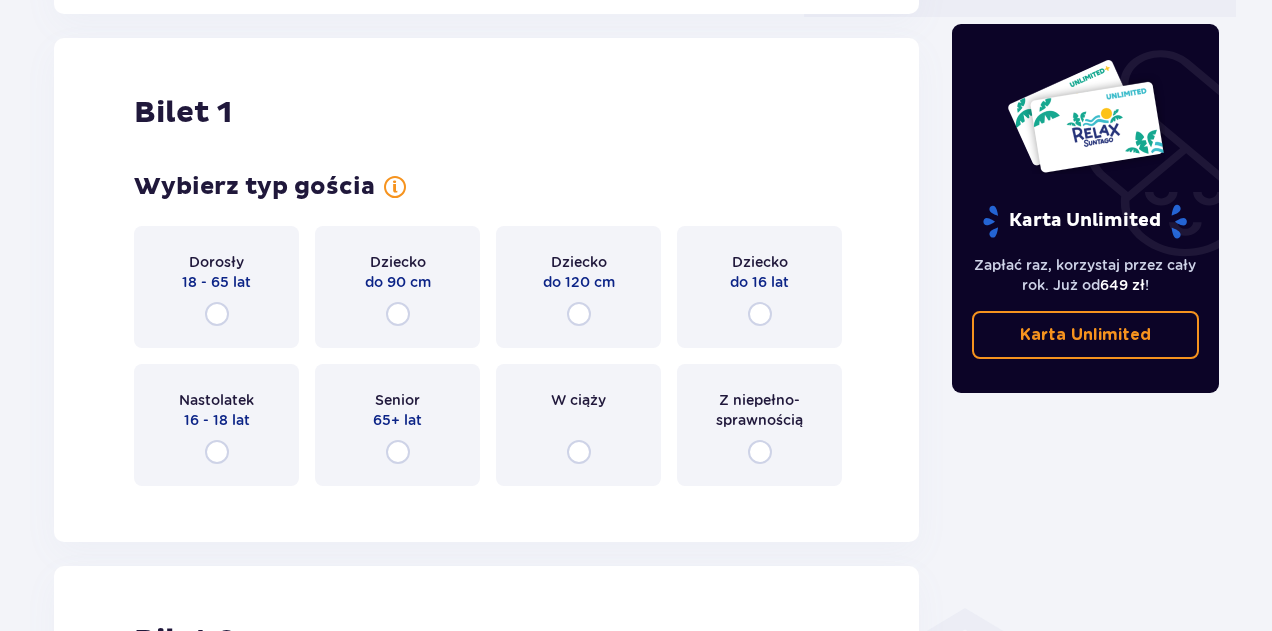 scroll, scrollTop: 1030, scrollLeft: 0, axis: vertical 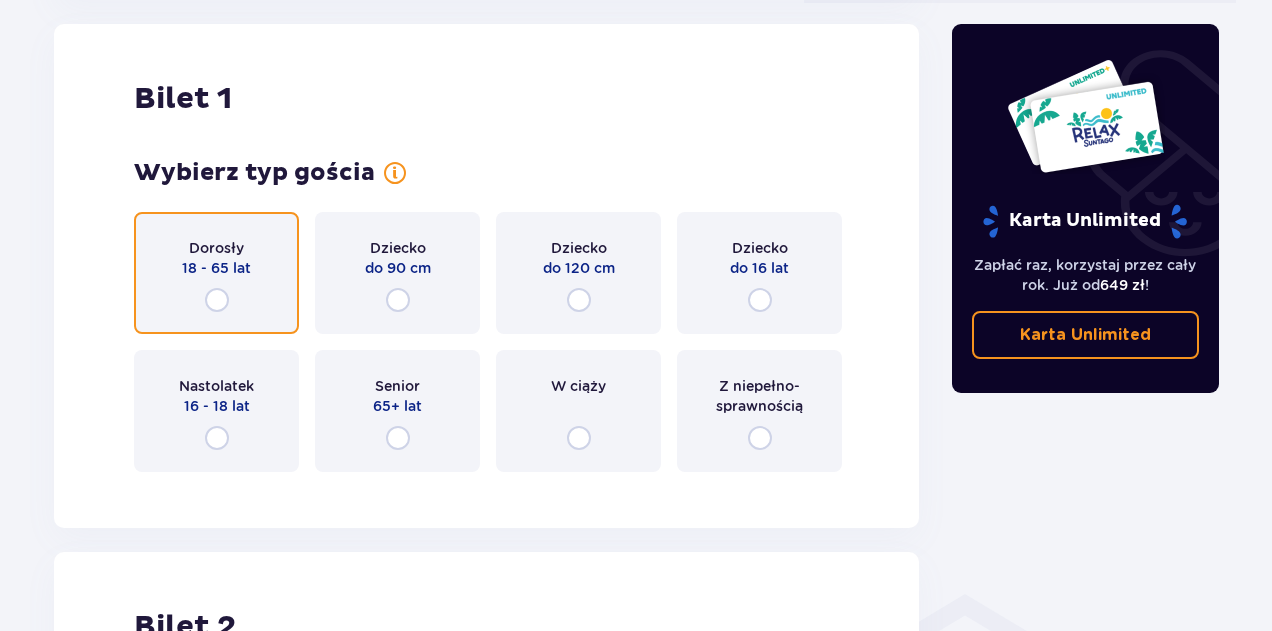 click at bounding box center (217, 300) 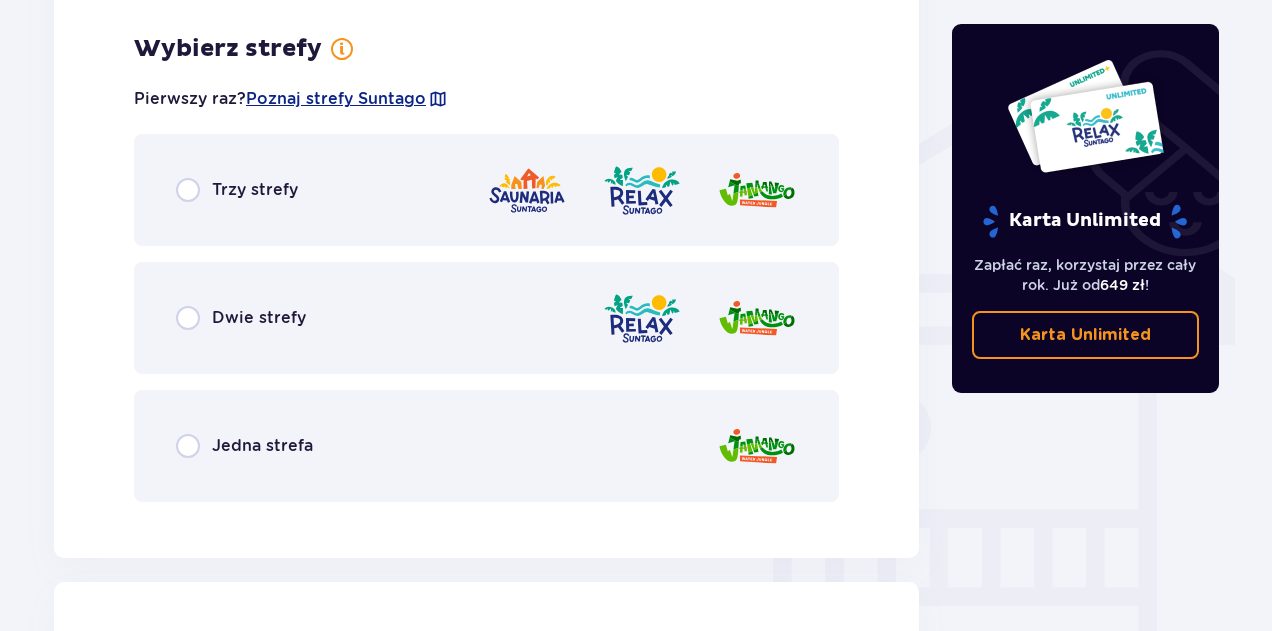 scroll, scrollTop: 1518, scrollLeft: 0, axis: vertical 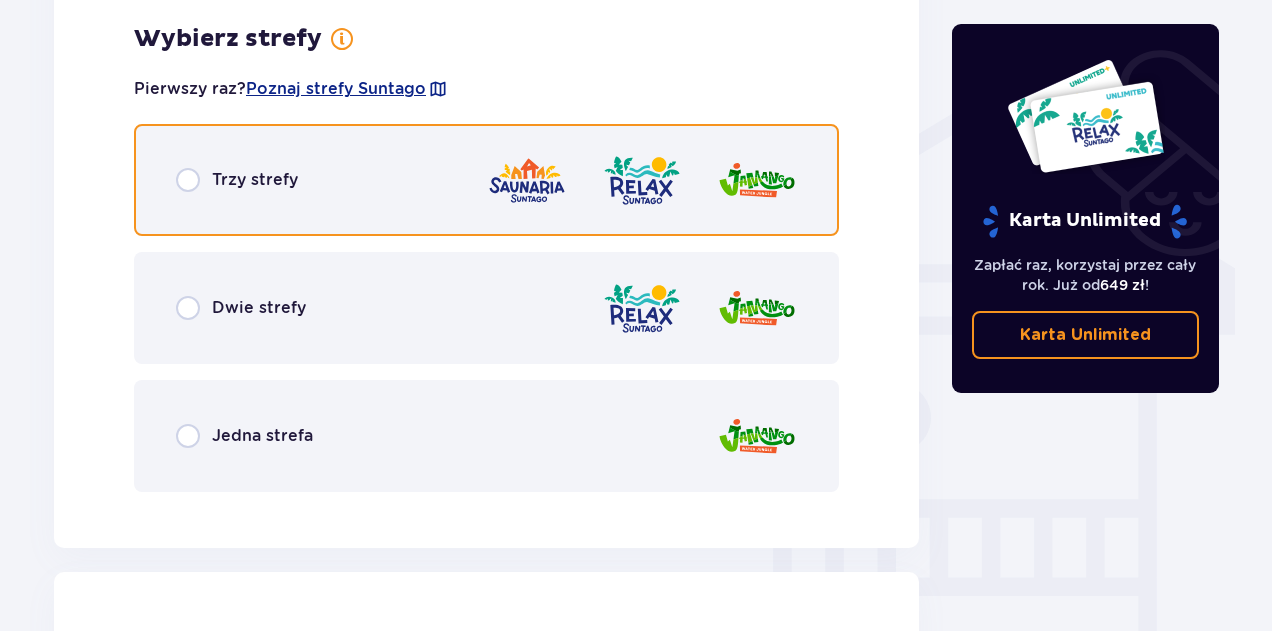 click at bounding box center (188, 180) 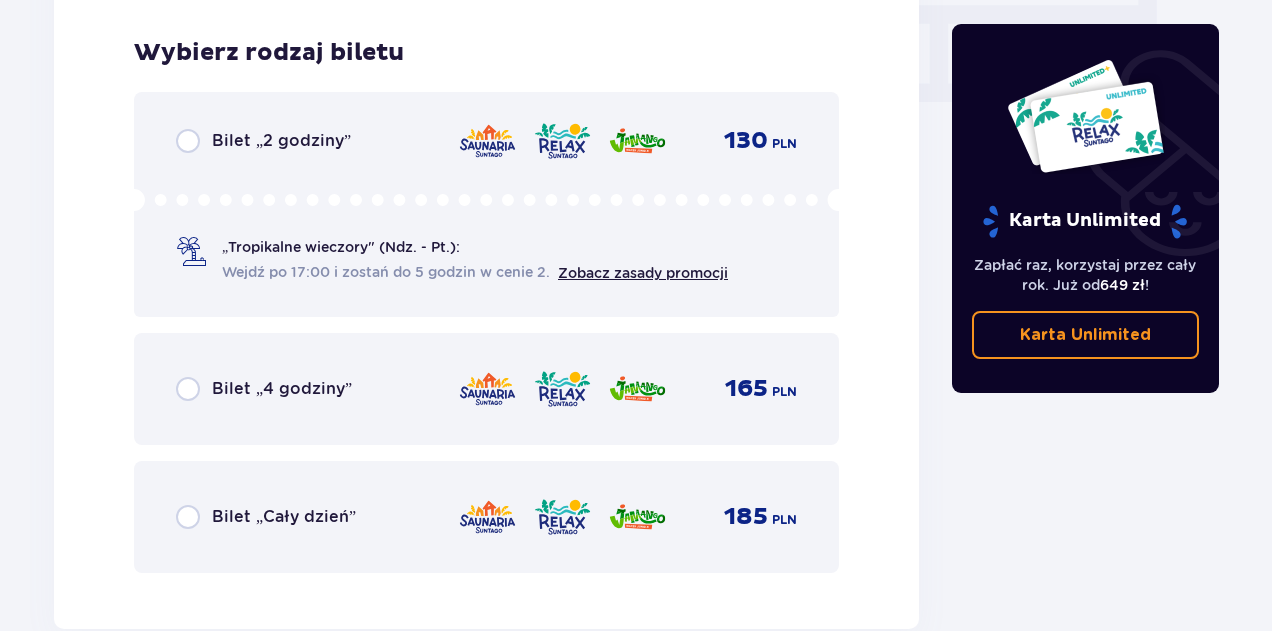 scroll, scrollTop: 2026, scrollLeft: 0, axis: vertical 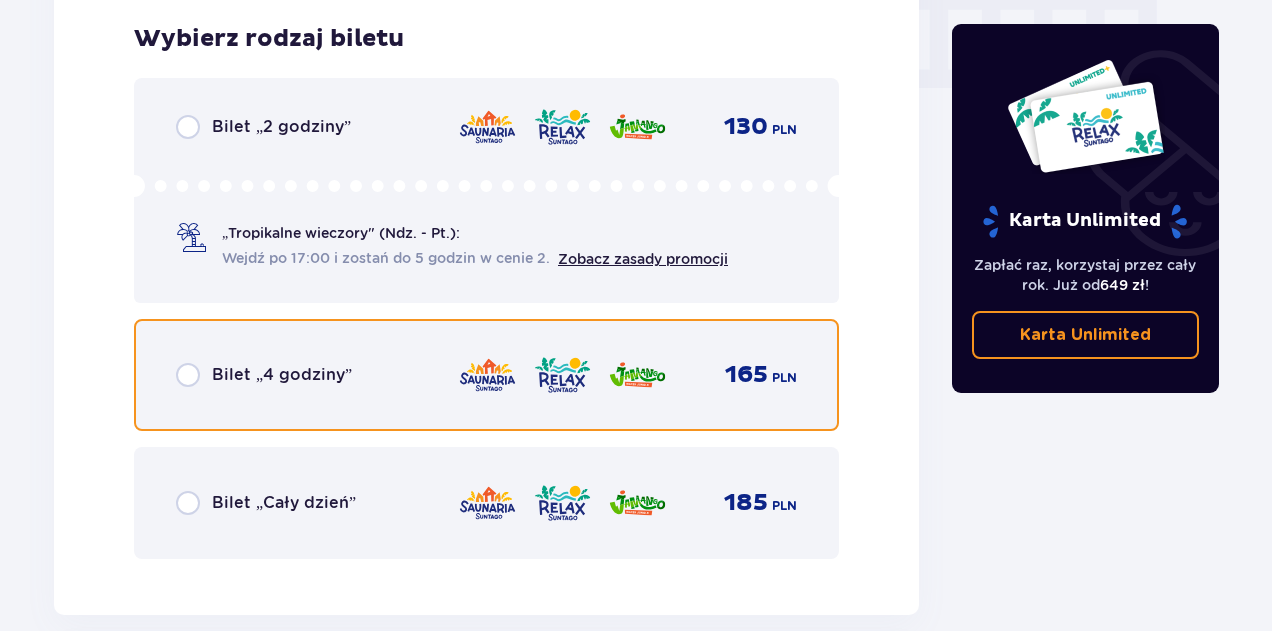 click at bounding box center [188, 375] 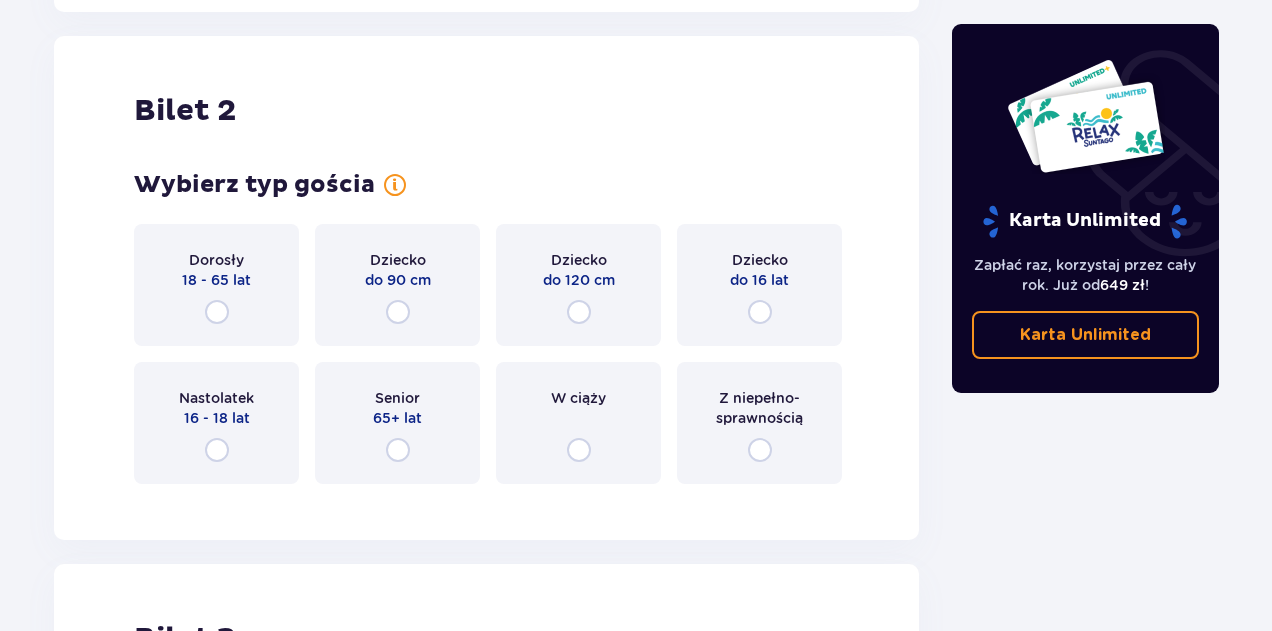 scroll, scrollTop: 2641, scrollLeft: 0, axis: vertical 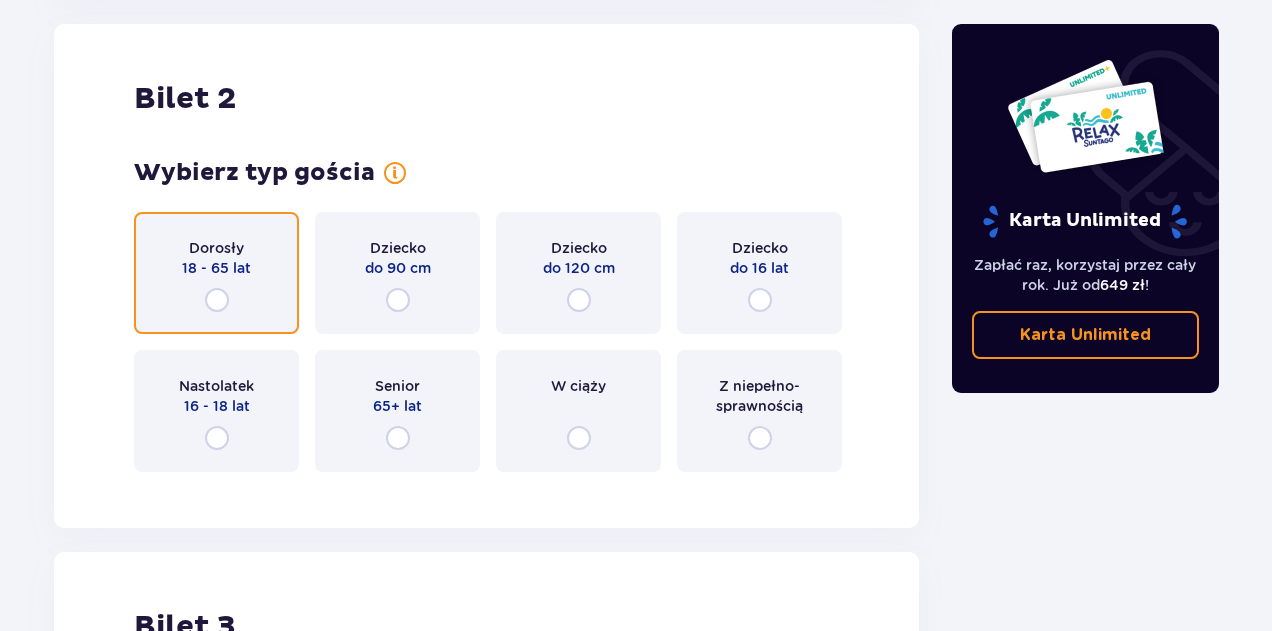 click at bounding box center (217, 300) 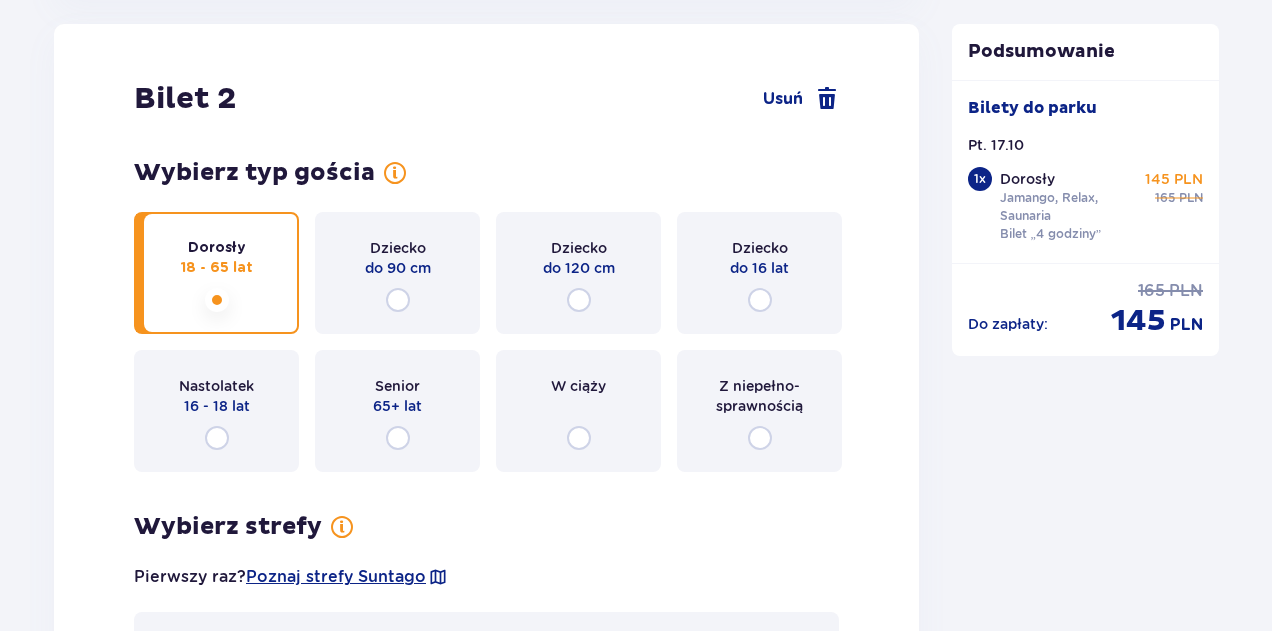 scroll, scrollTop: 3129, scrollLeft: 0, axis: vertical 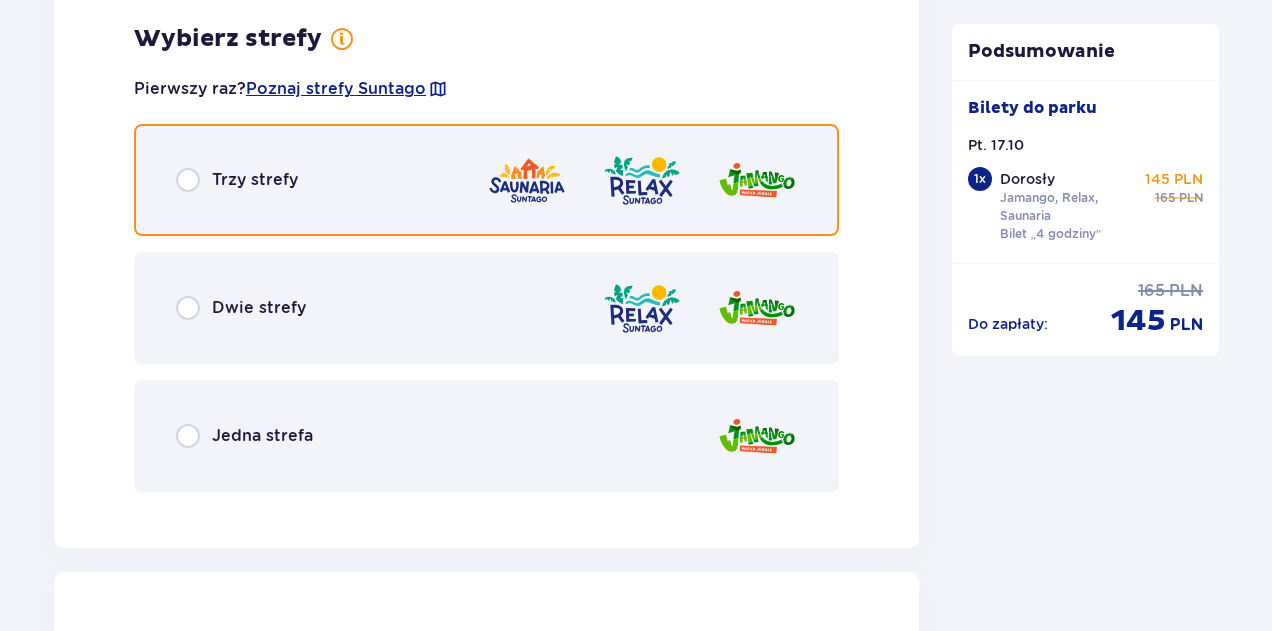 click at bounding box center (188, 180) 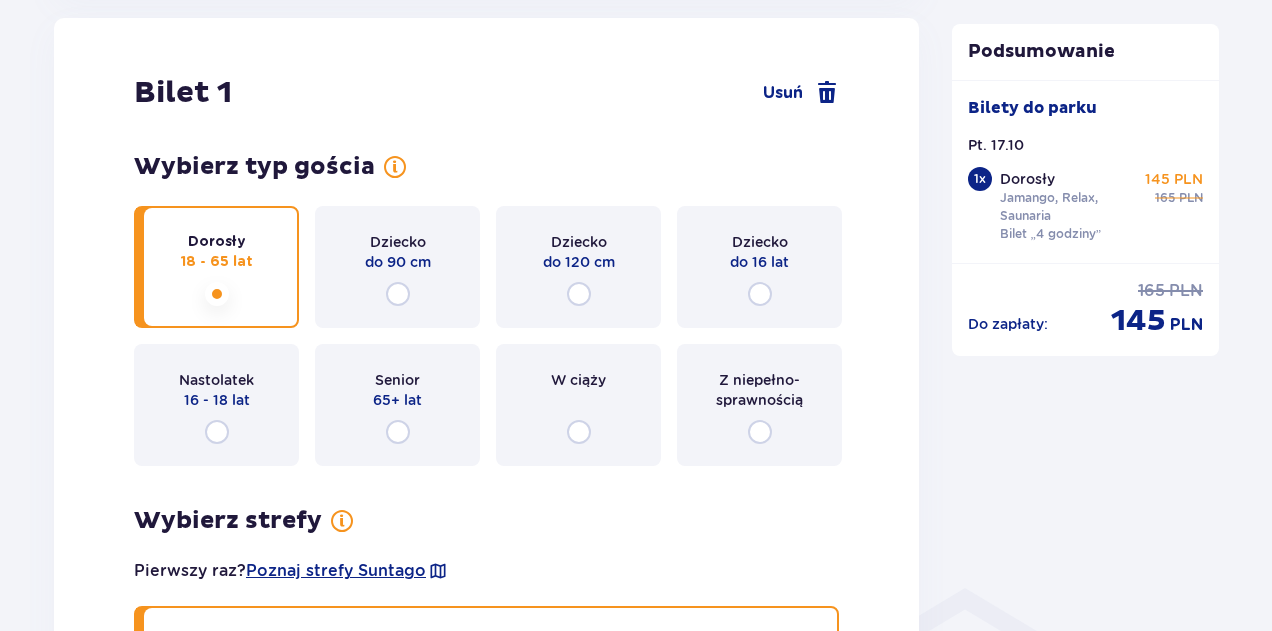 scroll, scrollTop: 1037, scrollLeft: 0, axis: vertical 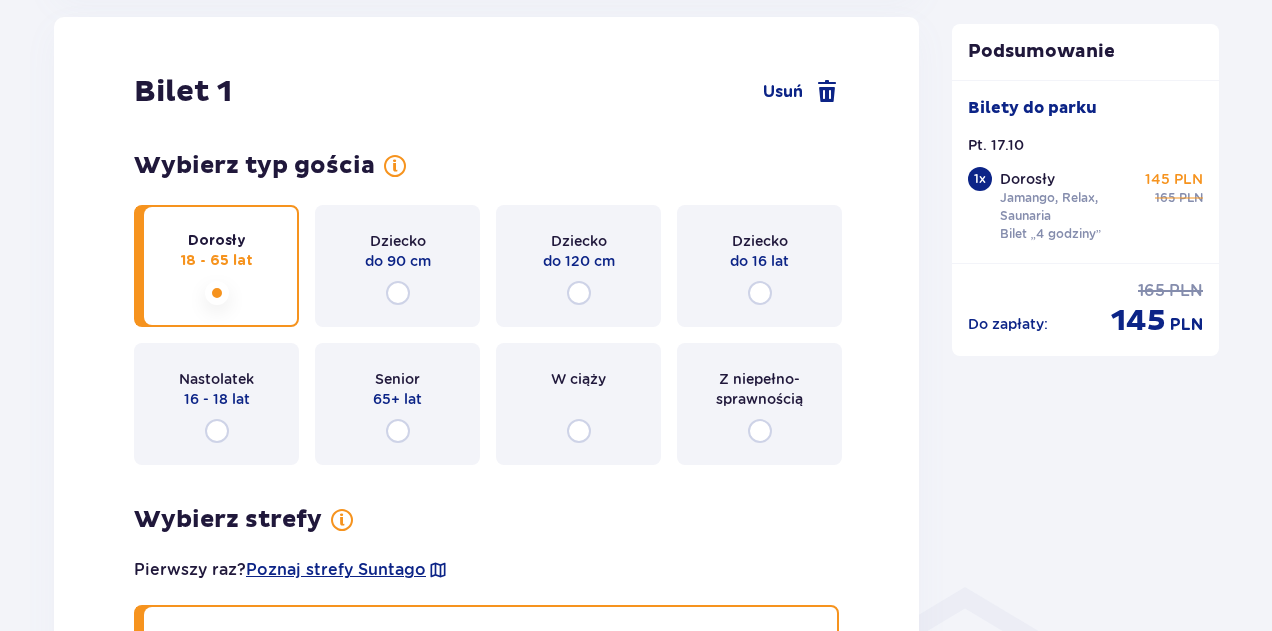 click on "Dorosły 18 - 65 lat" at bounding box center [216, 266] 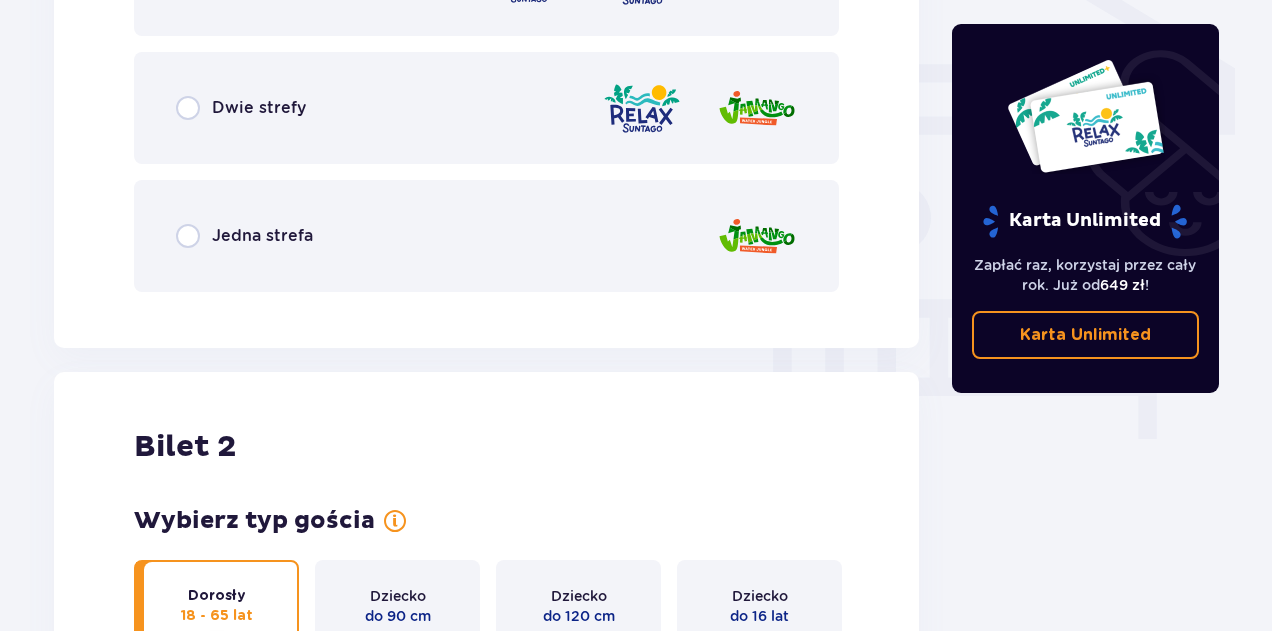 scroll, scrollTop: 1318, scrollLeft: 0, axis: vertical 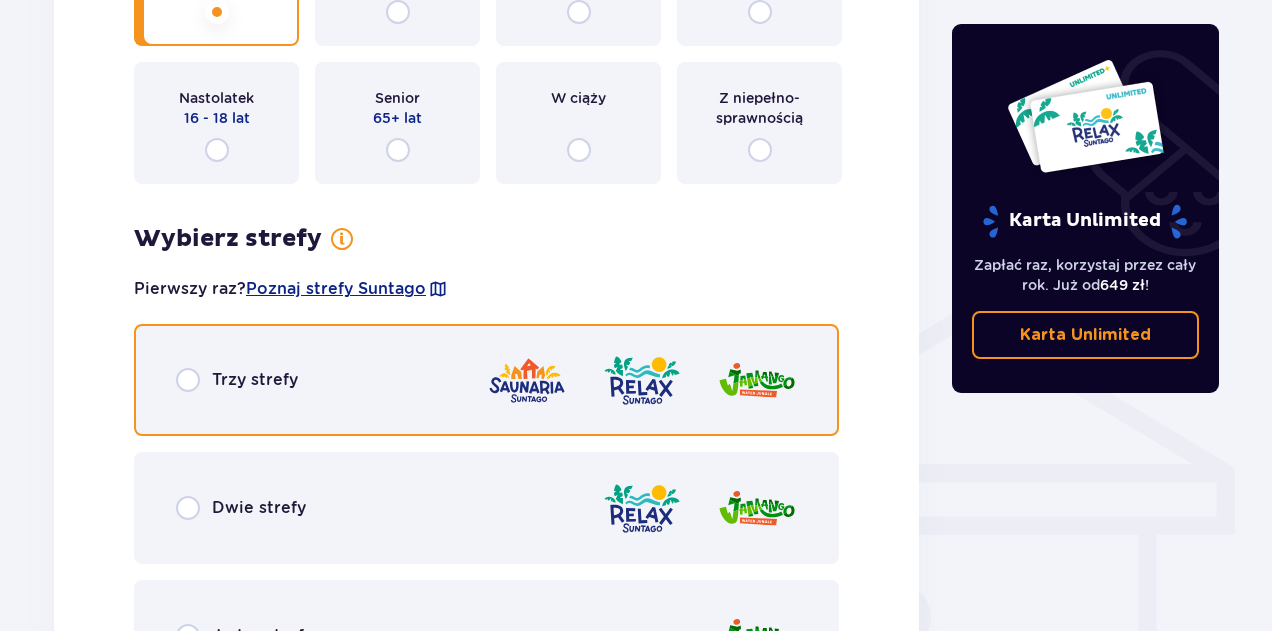 click at bounding box center (188, 380) 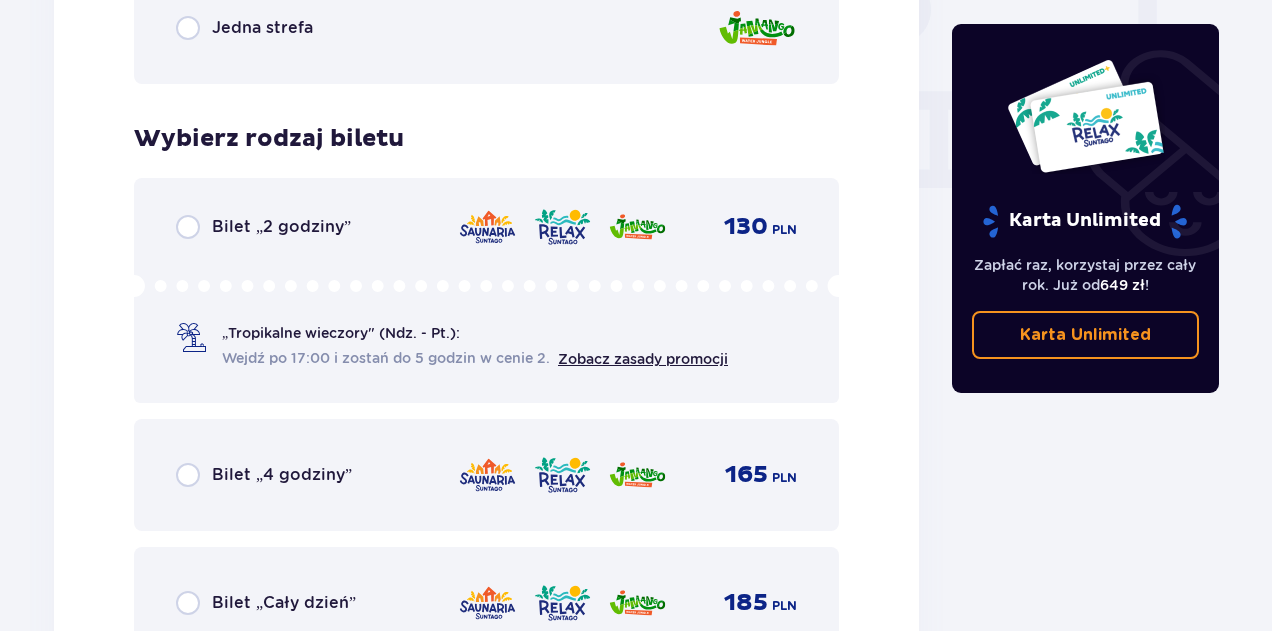 scroll, scrollTop: 2026, scrollLeft: 0, axis: vertical 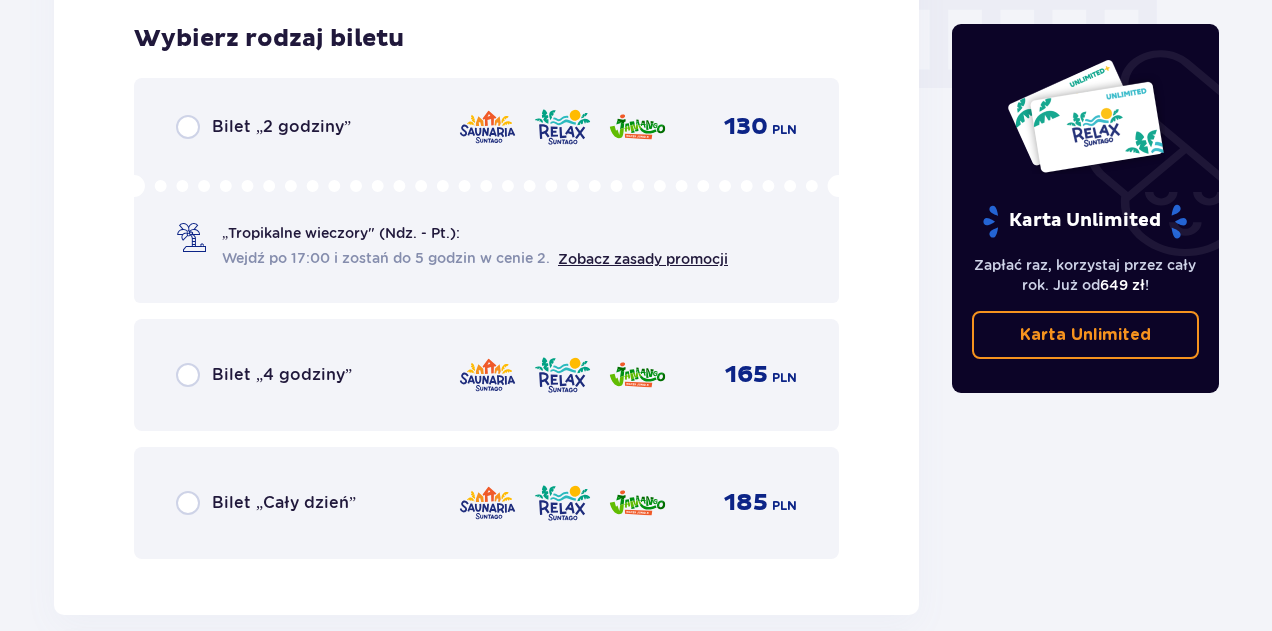 click on "Wejdź po 17:00 i zostań do 5 godzin w cenie 2." at bounding box center [386, 258] 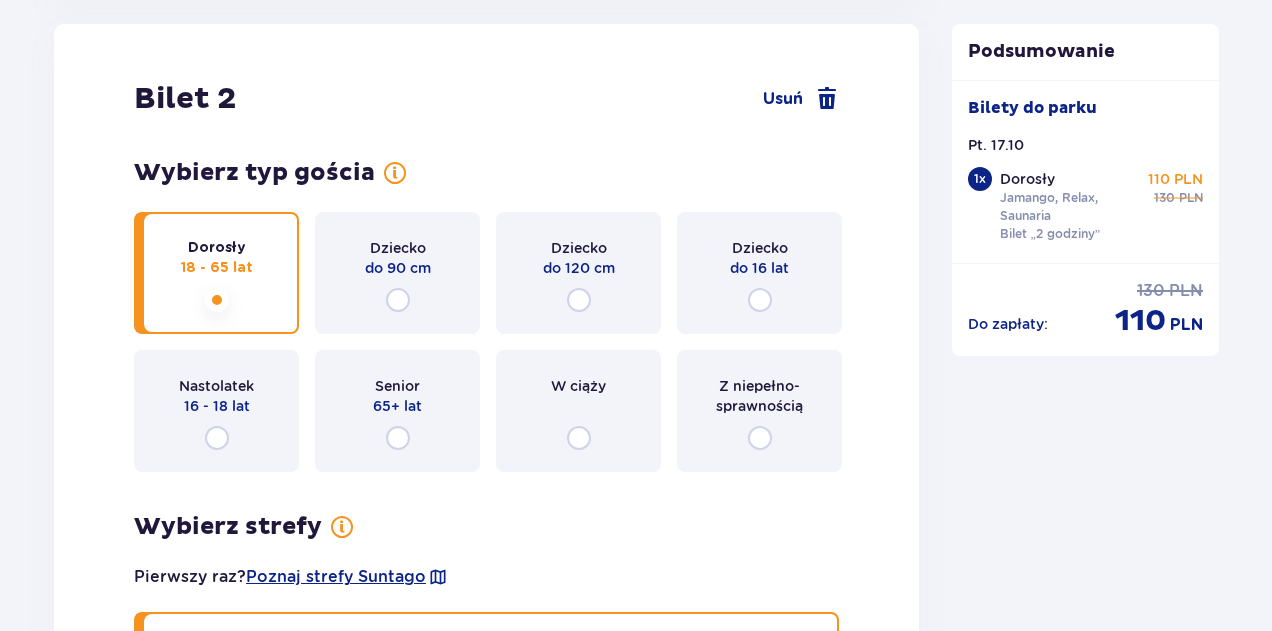 click on "Dorosły 18 - 65 lat" at bounding box center [216, 273] 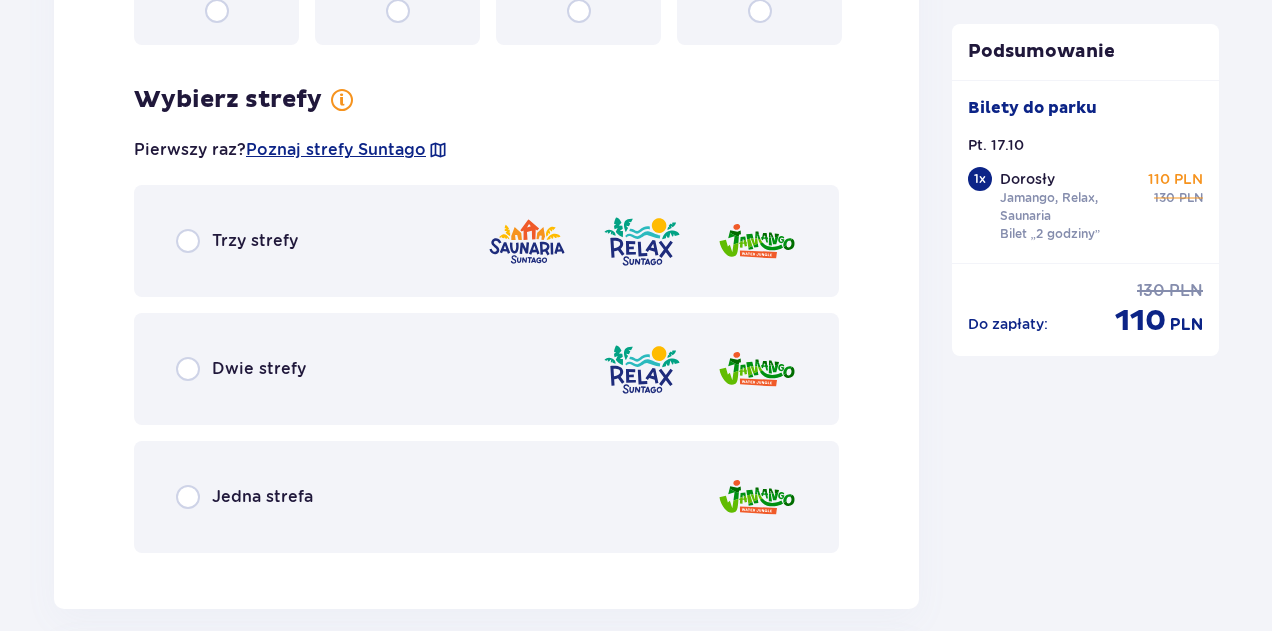 scroll, scrollTop: 3129, scrollLeft: 0, axis: vertical 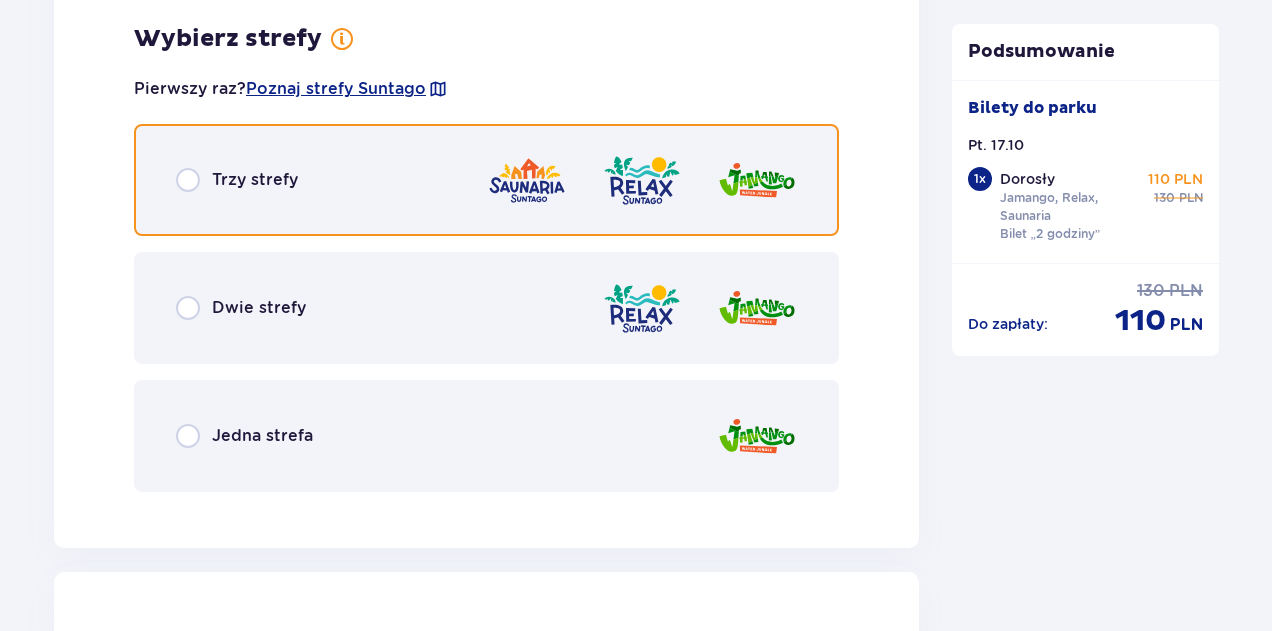 click at bounding box center (188, 180) 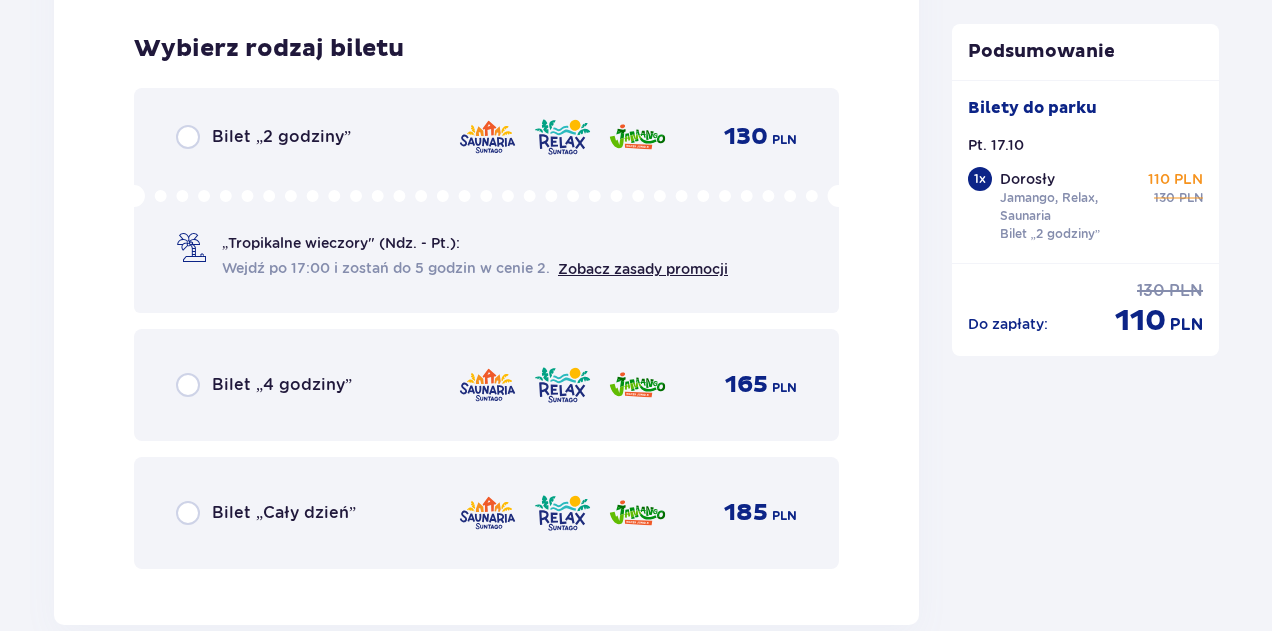 scroll, scrollTop: 3637, scrollLeft: 0, axis: vertical 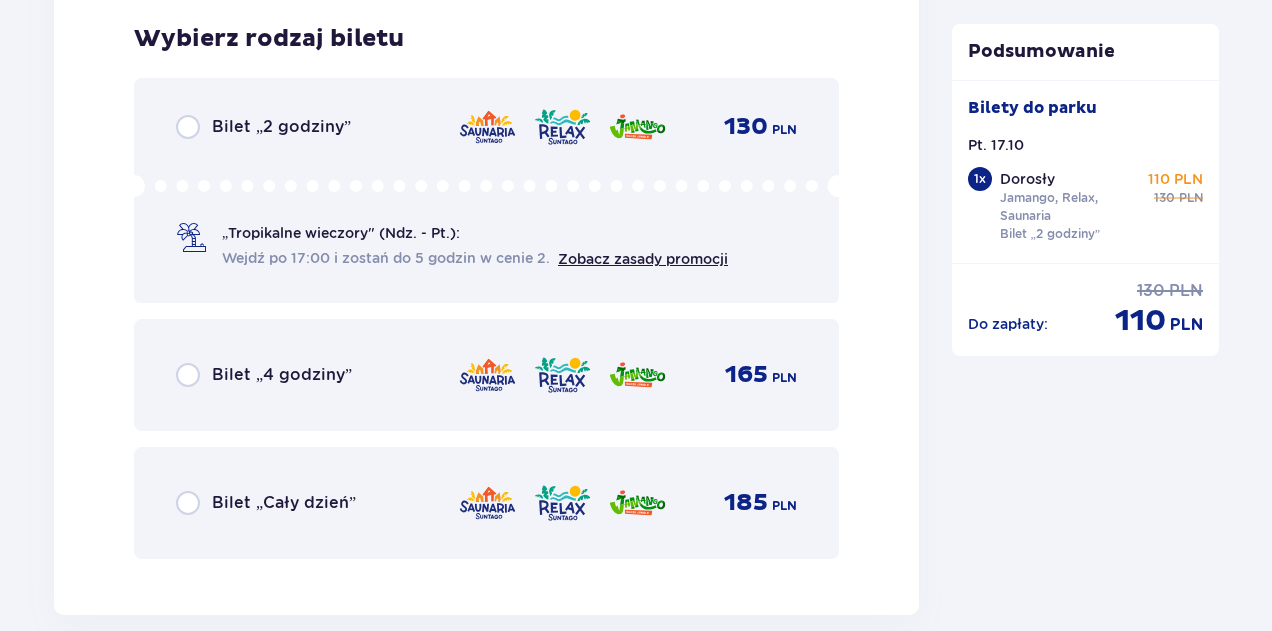 click on "„Tropikalne wieczory" (Ndz. - Pt.): Wejdź po 17:00 i zostań do 5 godzin w cenie 2. Zobacz zasady promocji" at bounding box center (475, 246) 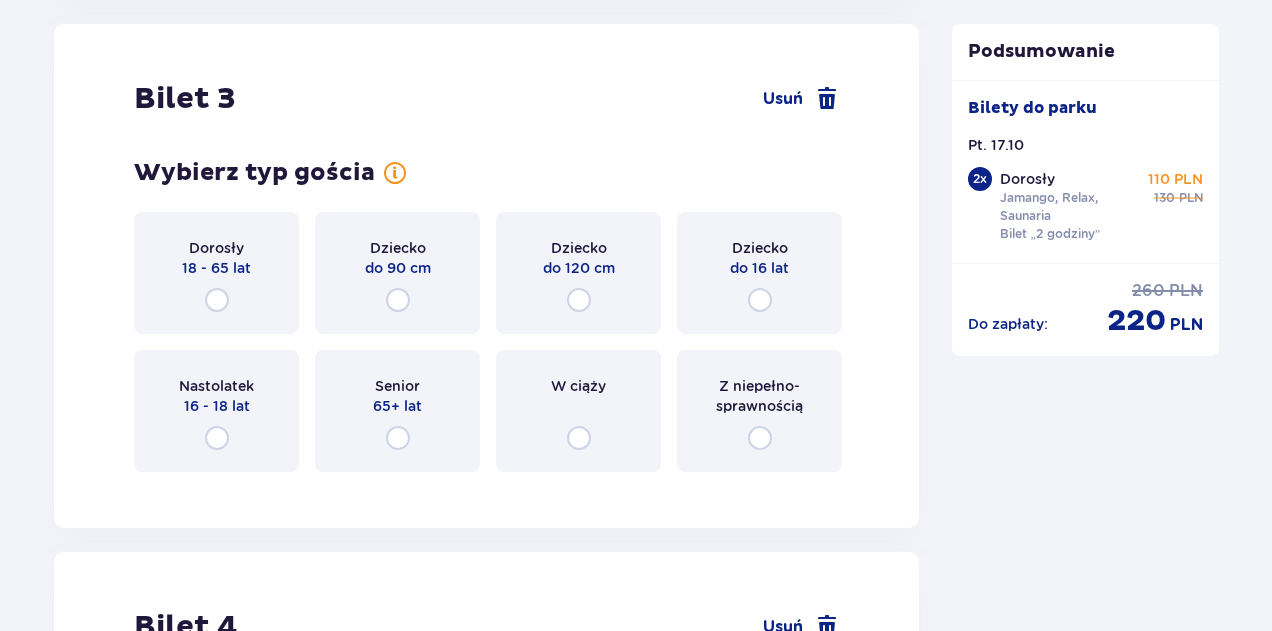 click on "Dorosły 18 - 65 lat" at bounding box center (216, 273) 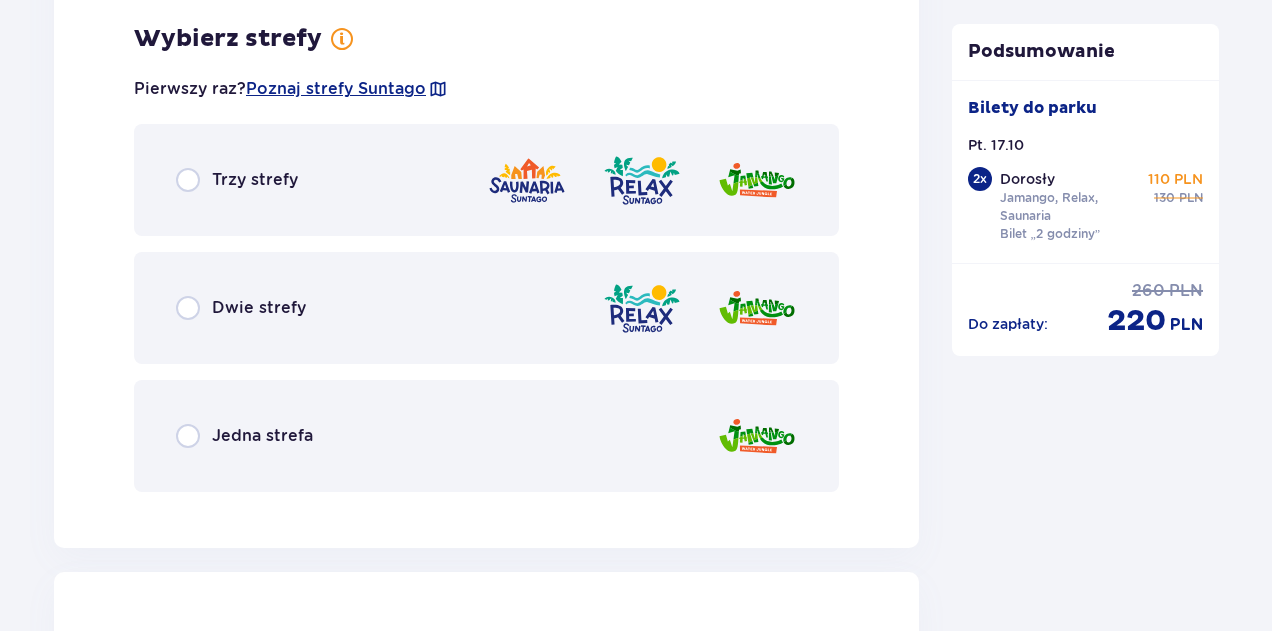 click on "Trzy strefy" at bounding box center (486, 180) 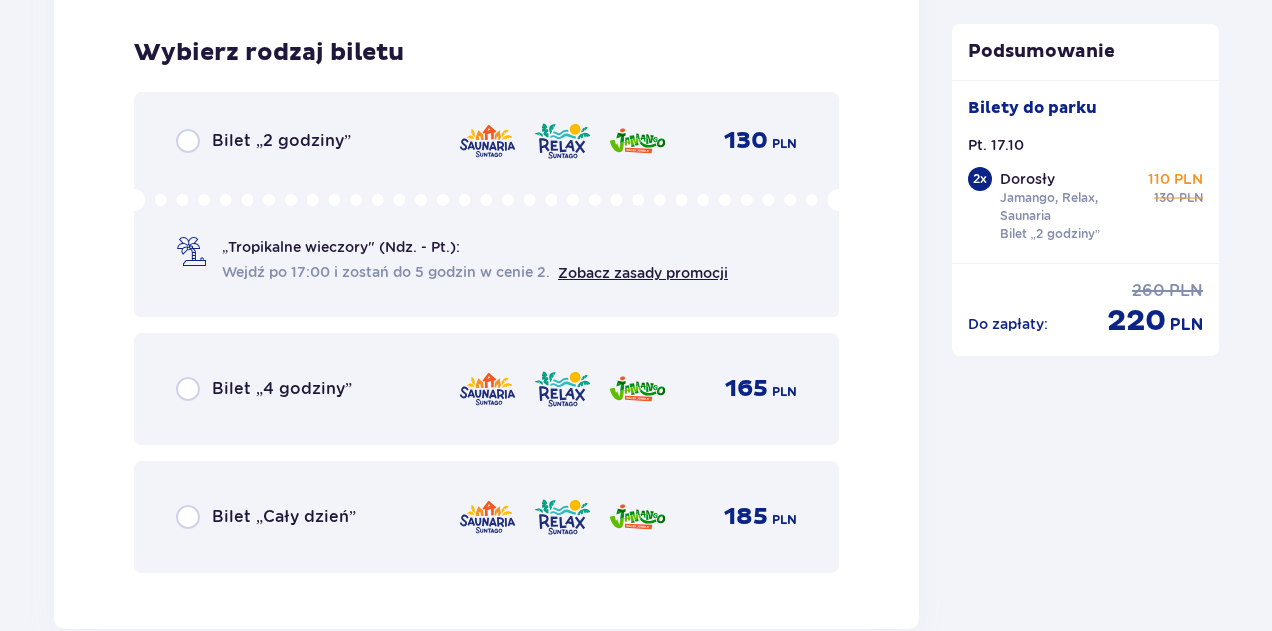 scroll, scrollTop: 5248, scrollLeft: 0, axis: vertical 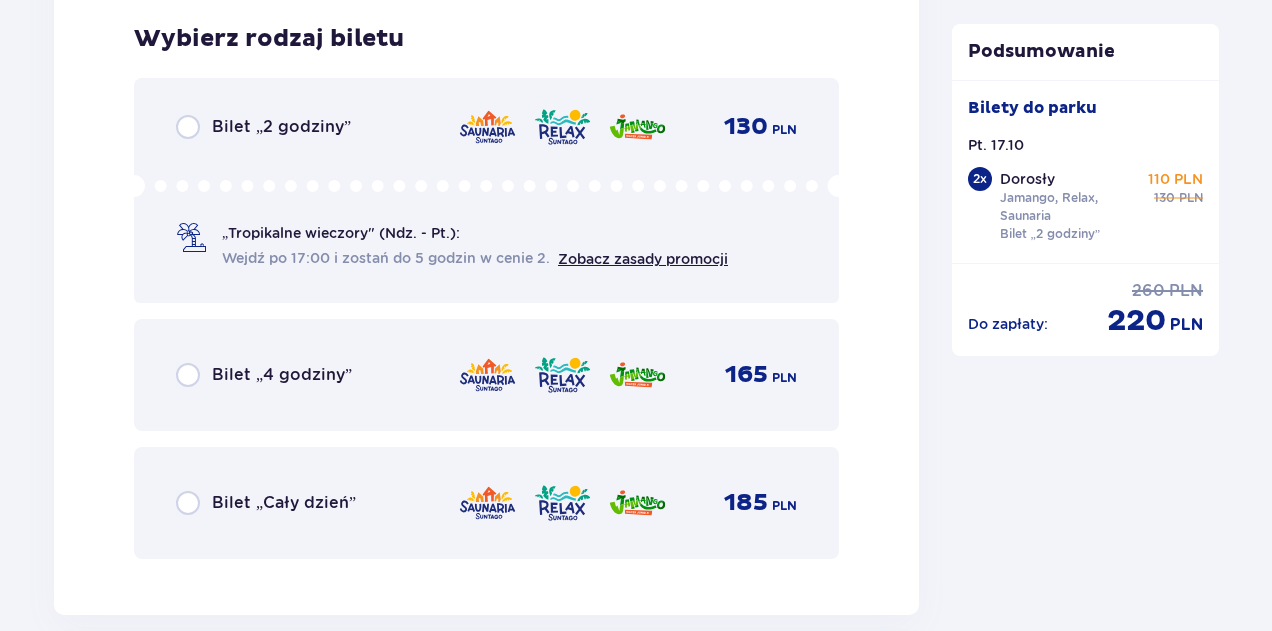 click on "„Tropikalne wieczory" (Ndz. - Pt.): Wejdź po 17:00 i zostań do 5 godzin w cenie 2. Zobacz zasady promocji" at bounding box center (486, 222) 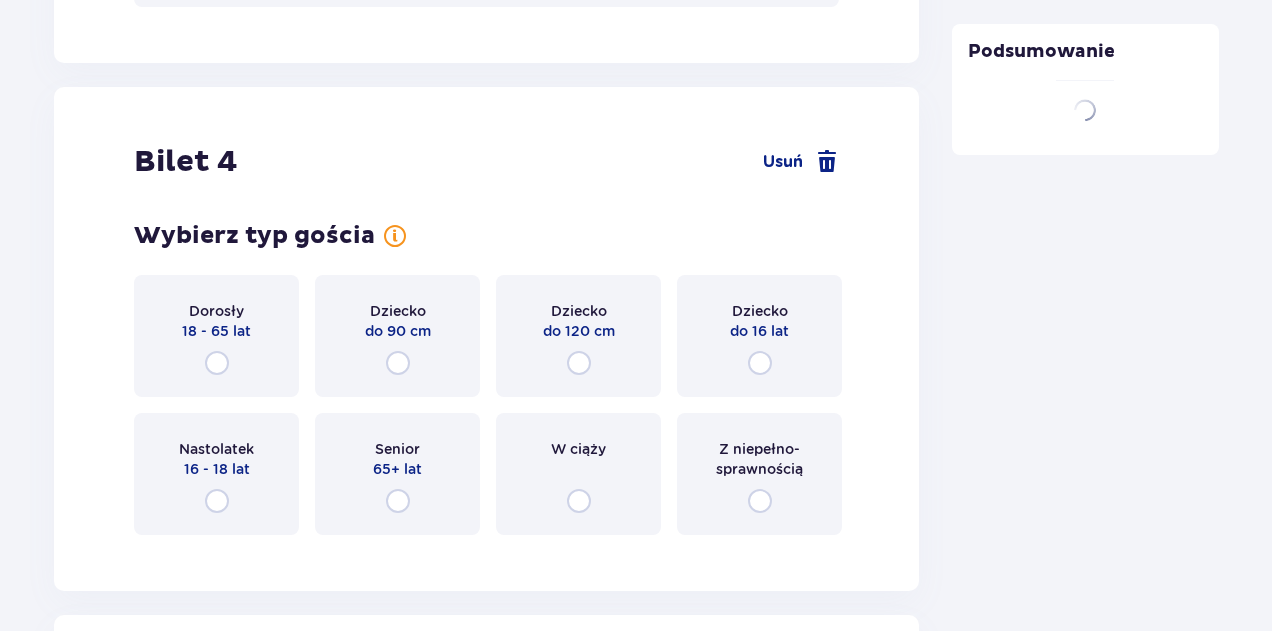 click on "Dorosły 18 - 65 lat" at bounding box center (216, 321) 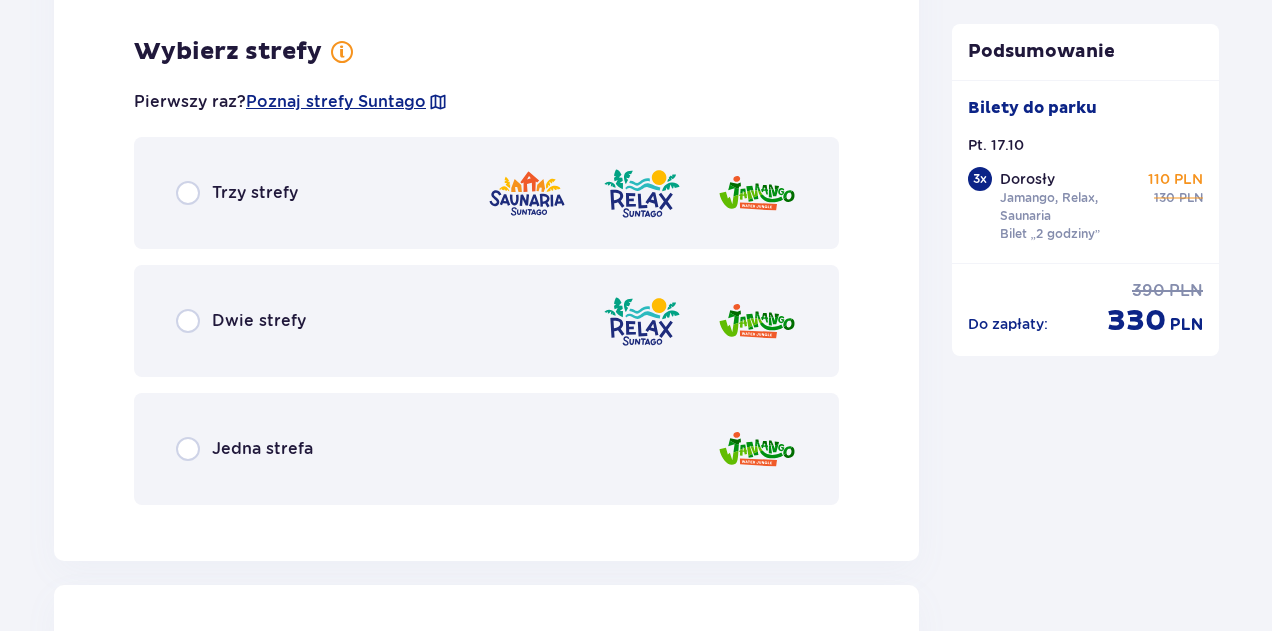 scroll, scrollTop: 6351, scrollLeft: 0, axis: vertical 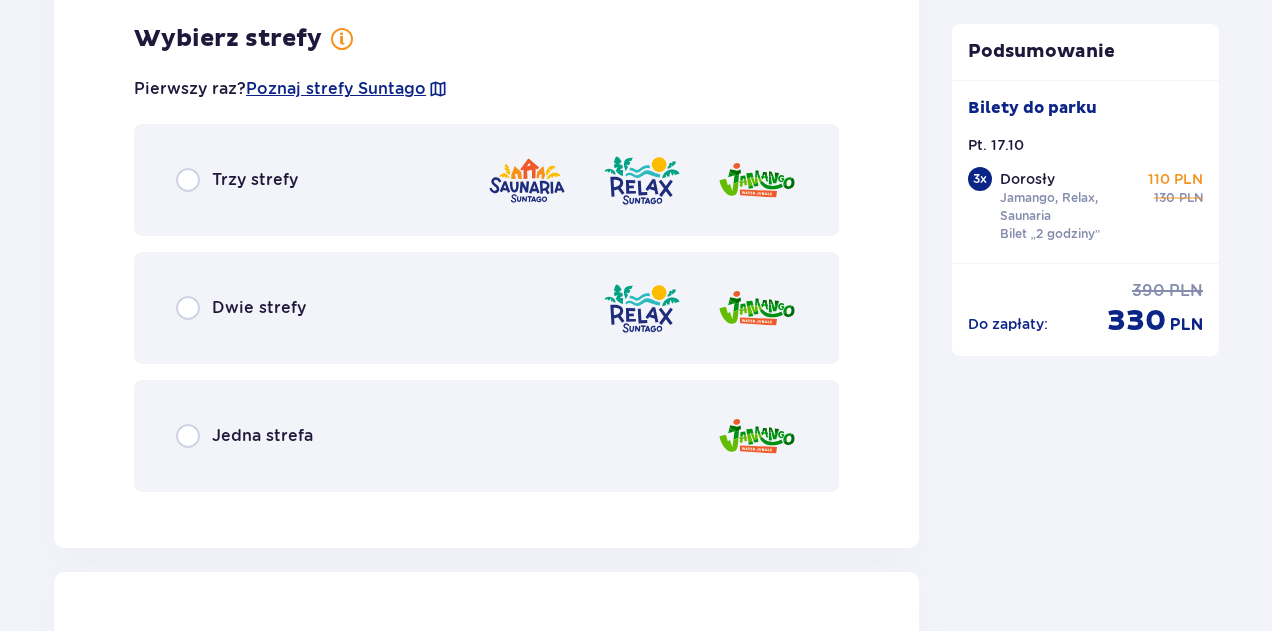 click on "Trzy strefy" at bounding box center [255, 180] 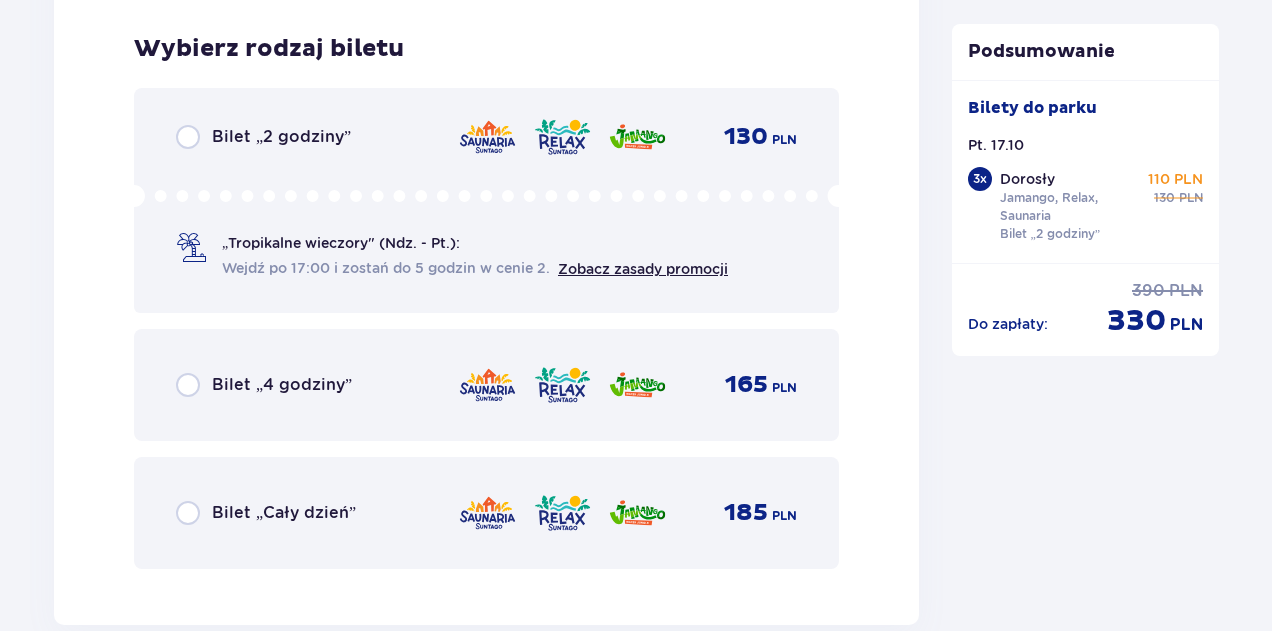 scroll, scrollTop: 6859, scrollLeft: 0, axis: vertical 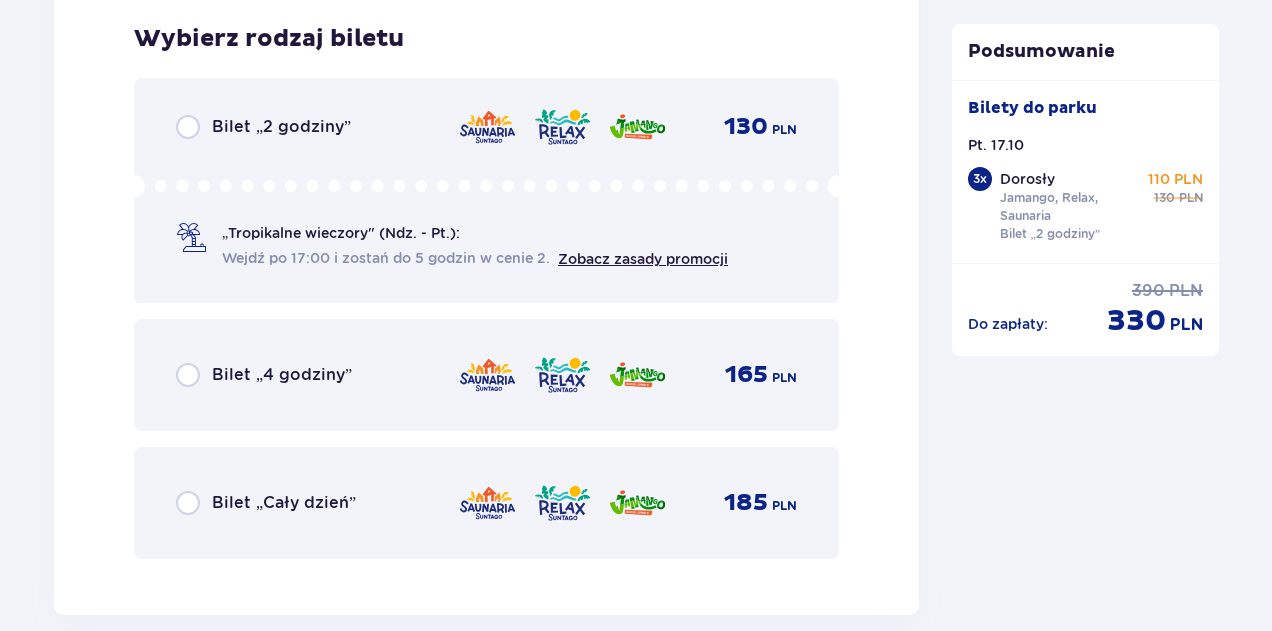 click on "„Tropikalne wieczory" (Ndz. - Pt.):" at bounding box center [341, 233] 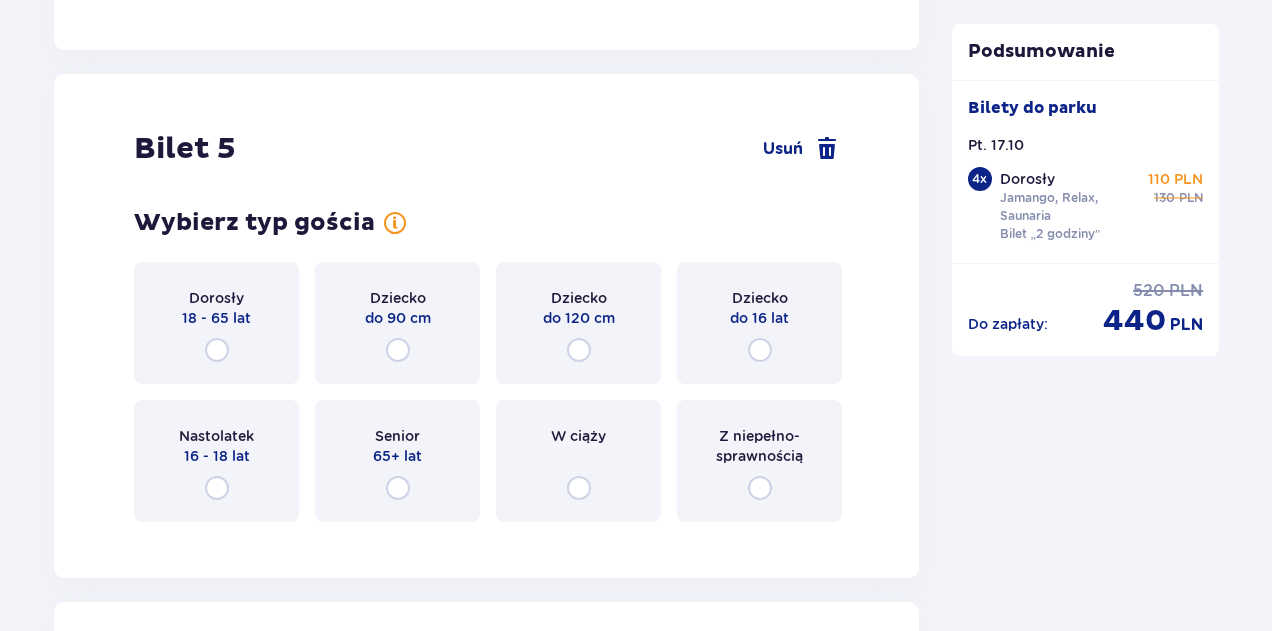 scroll, scrollTop: 7474, scrollLeft: 0, axis: vertical 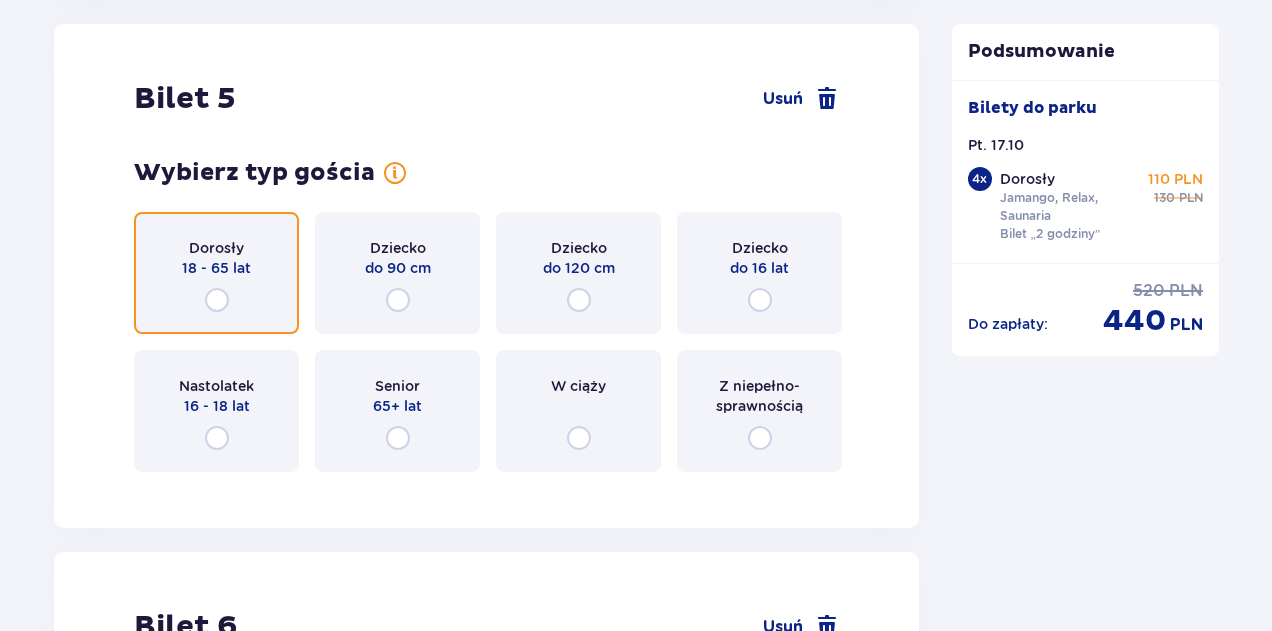 click at bounding box center (217, 300) 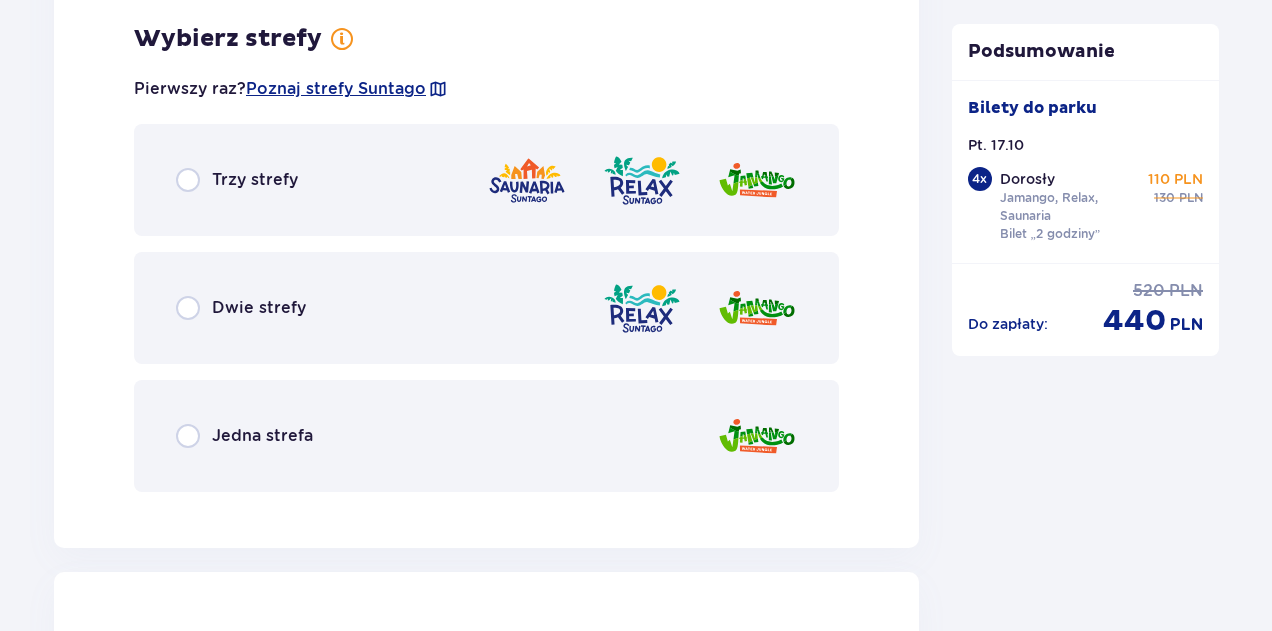 click on "Trzy strefy" at bounding box center (486, 180) 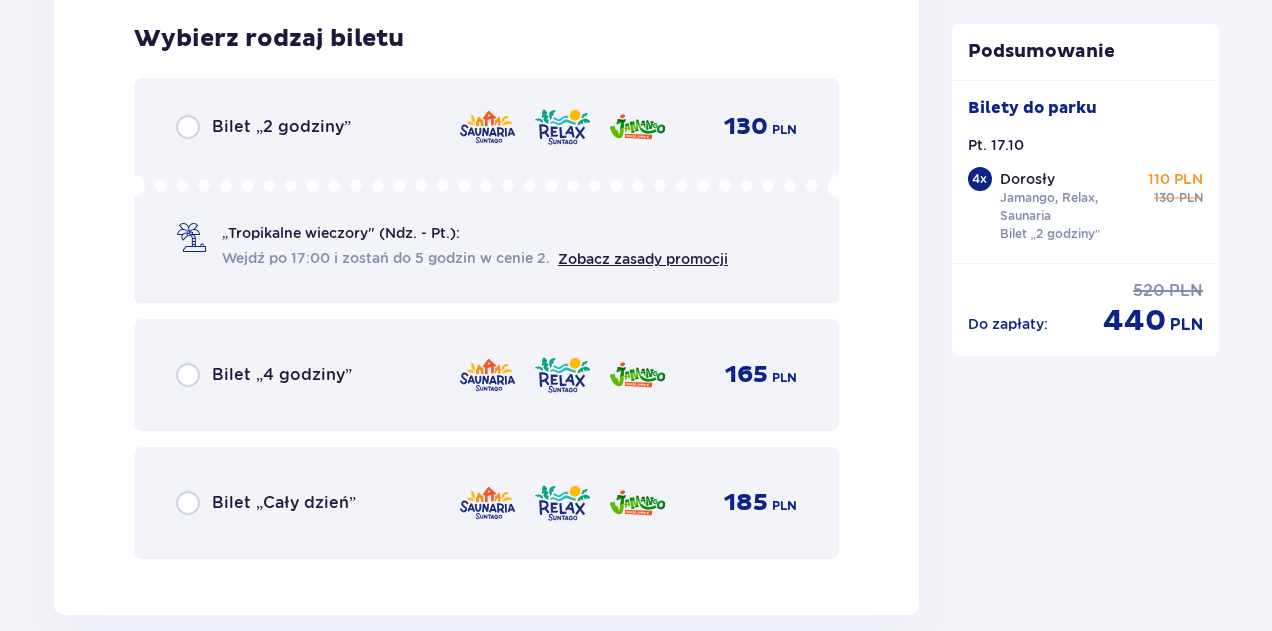 click on "„Tropikalne wieczory" (Ndz. - Pt.): Wejdź po 17:00 i zostań do 5 godzin w cenie 2. Zobacz zasady promocji" at bounding box center (475, 246) 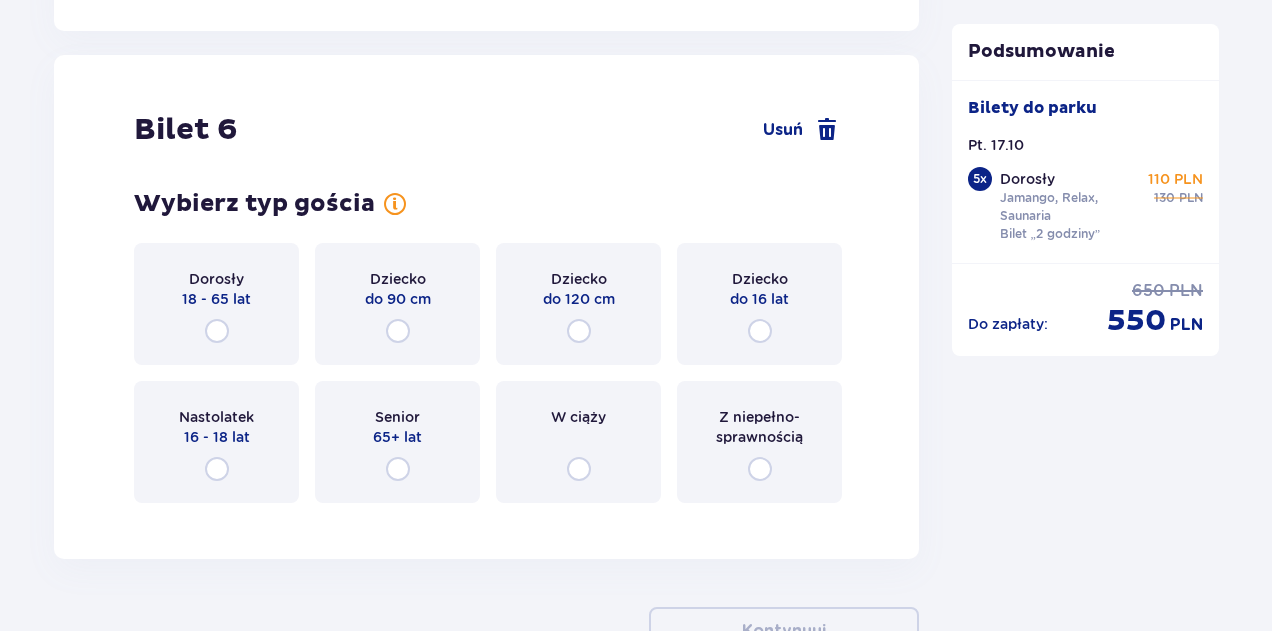 scroll, scrollTop: 9085, scrollLeft: 0, axis: vertical 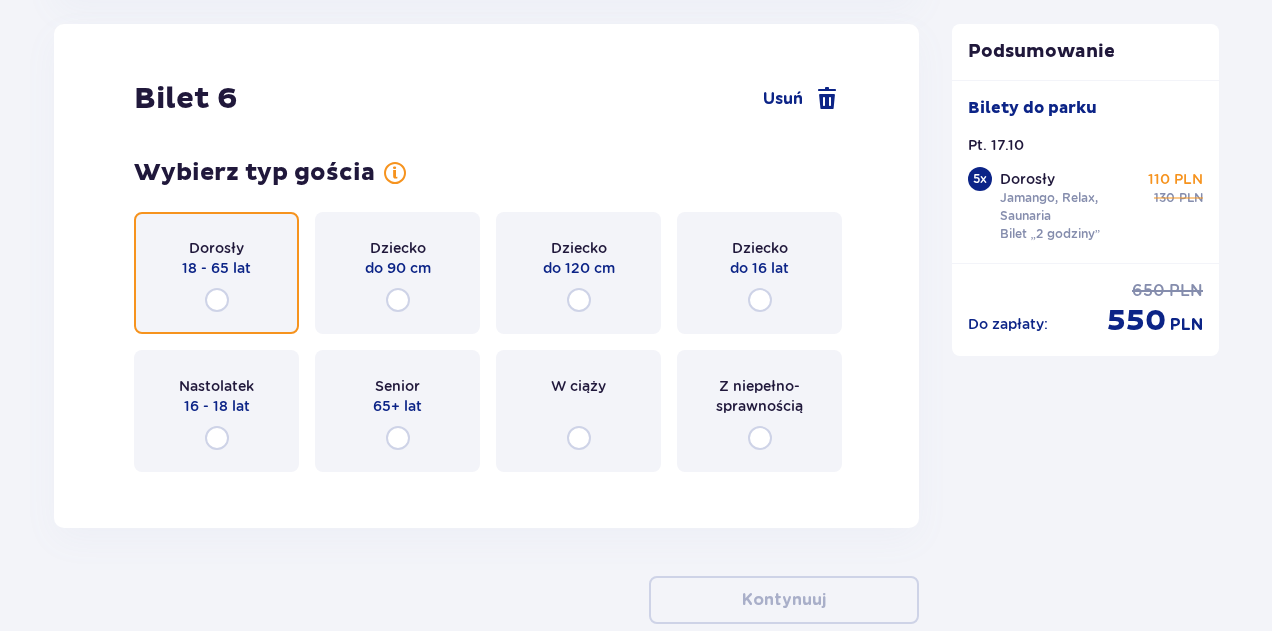 click at bounding box center [217, 300] 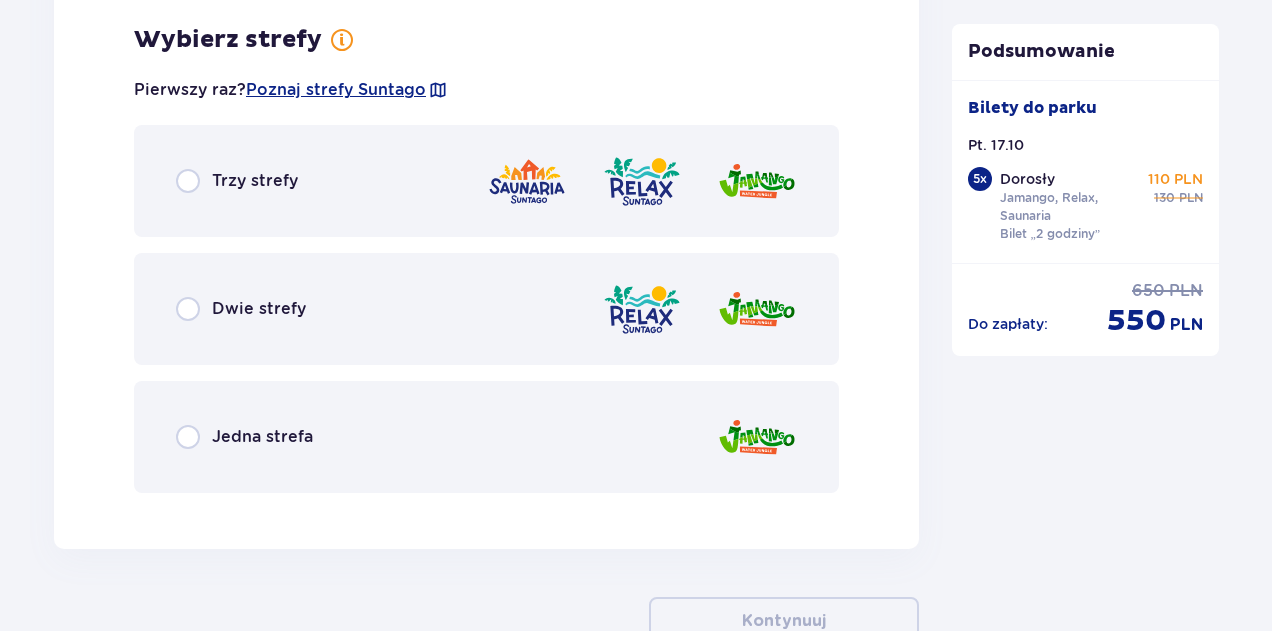 scroll, scrollTop: 9573, scrollLeft: 0, axis: vertical 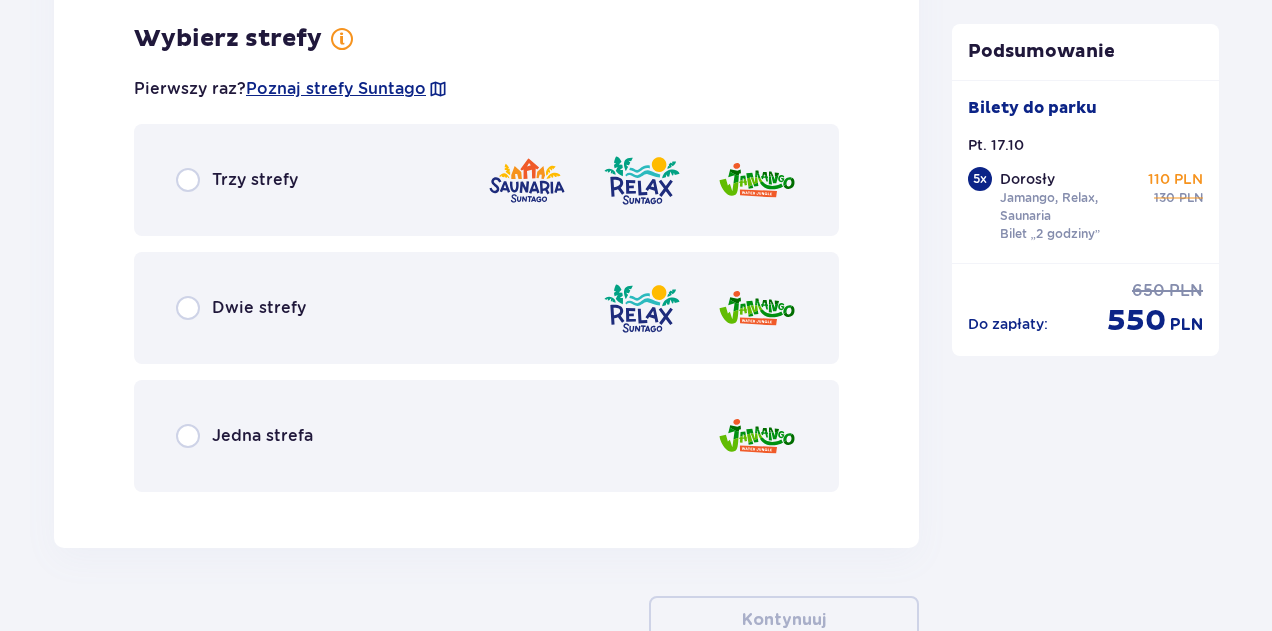 click on "Trzy strefy" at bounding box center [486, 180] 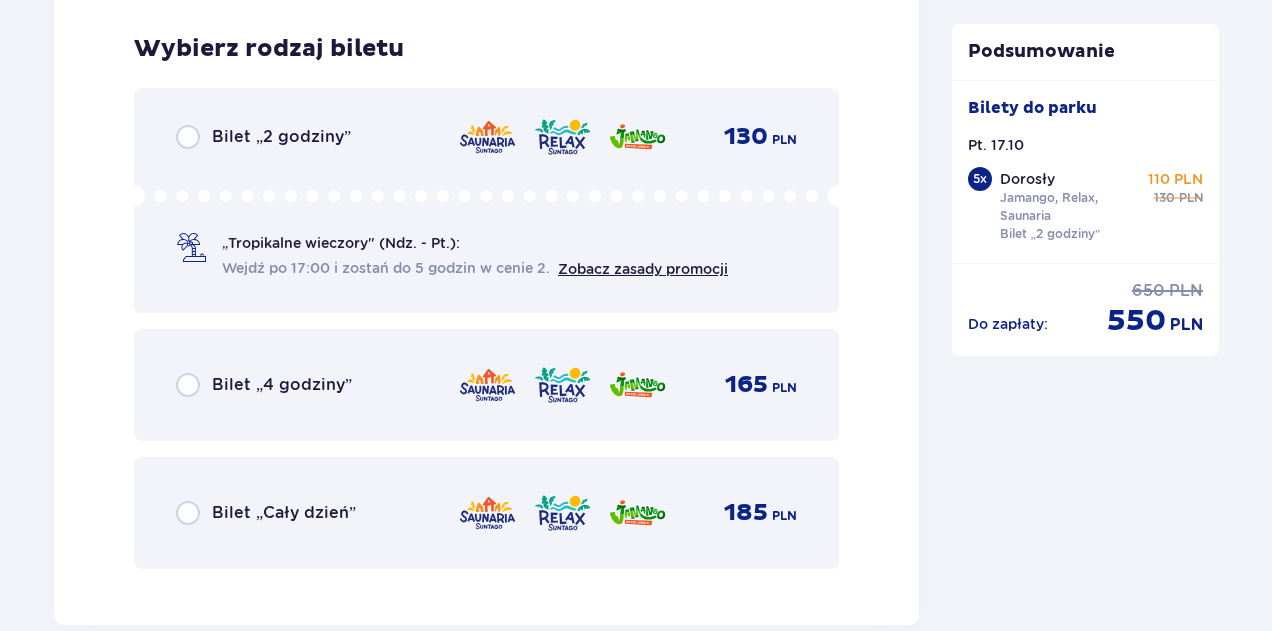 scroll, scrollTop: 10081, scrollLeft: 0, axis: vertical 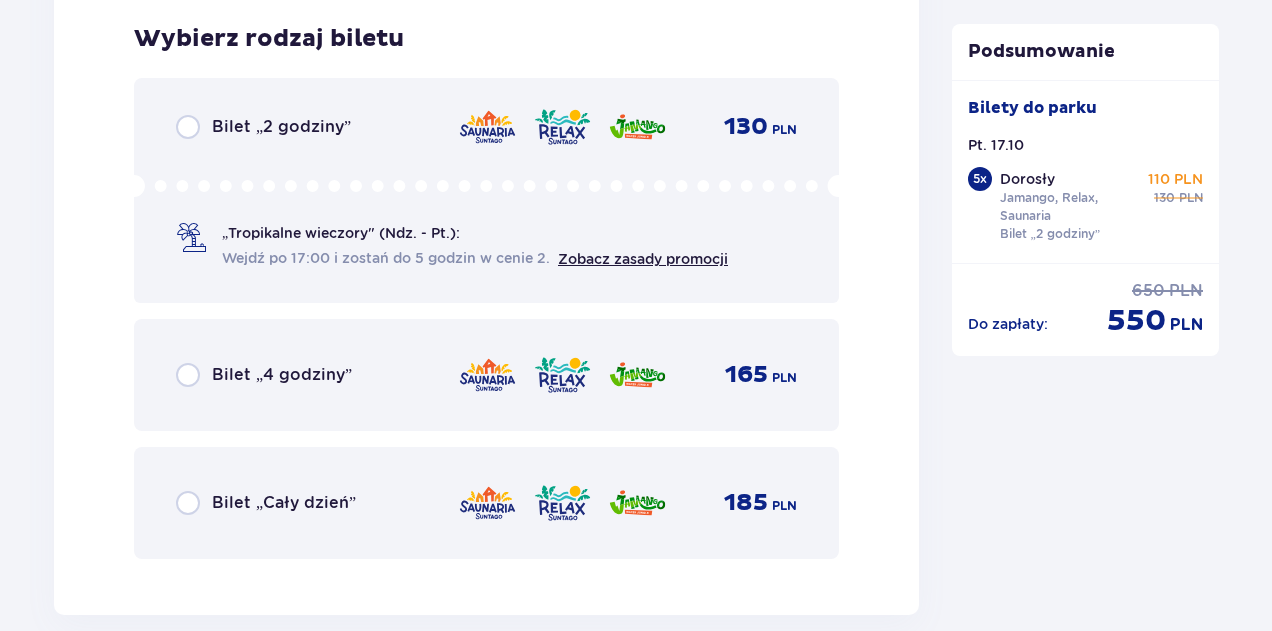 click on "Wejdź po 17:00 i zostań do 5 godzin w cenie 2." at bounding box center (386, 258) 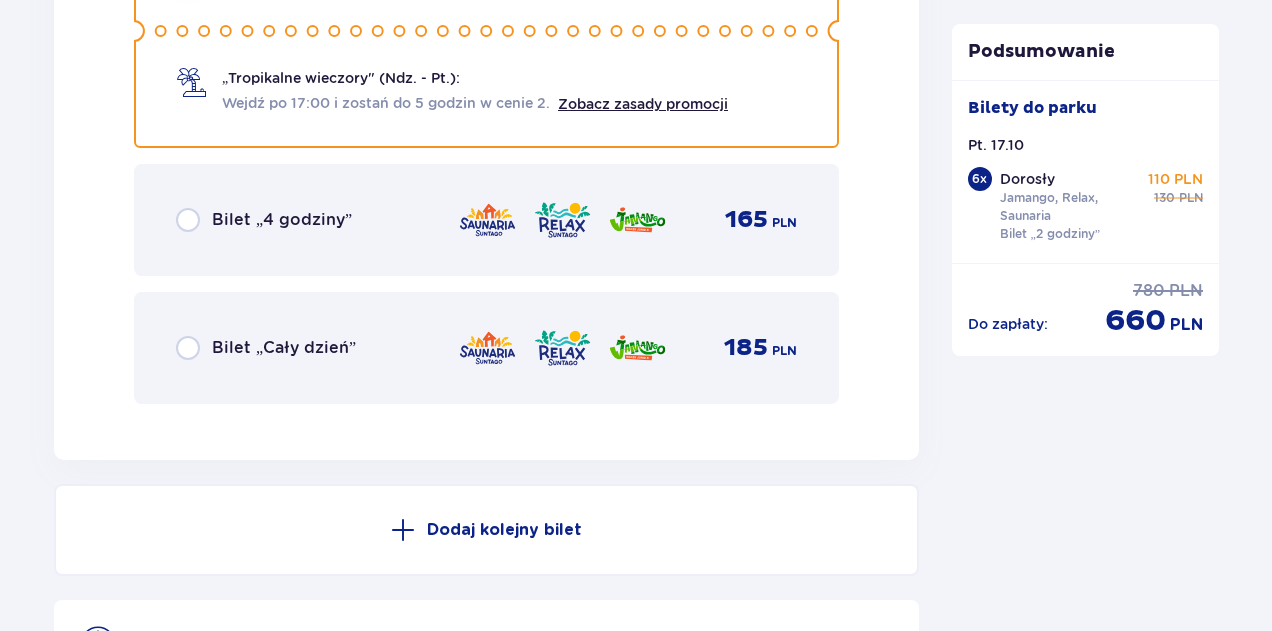scroll, scrollTop: 10484, scrollLeft: 0, axis: vertical 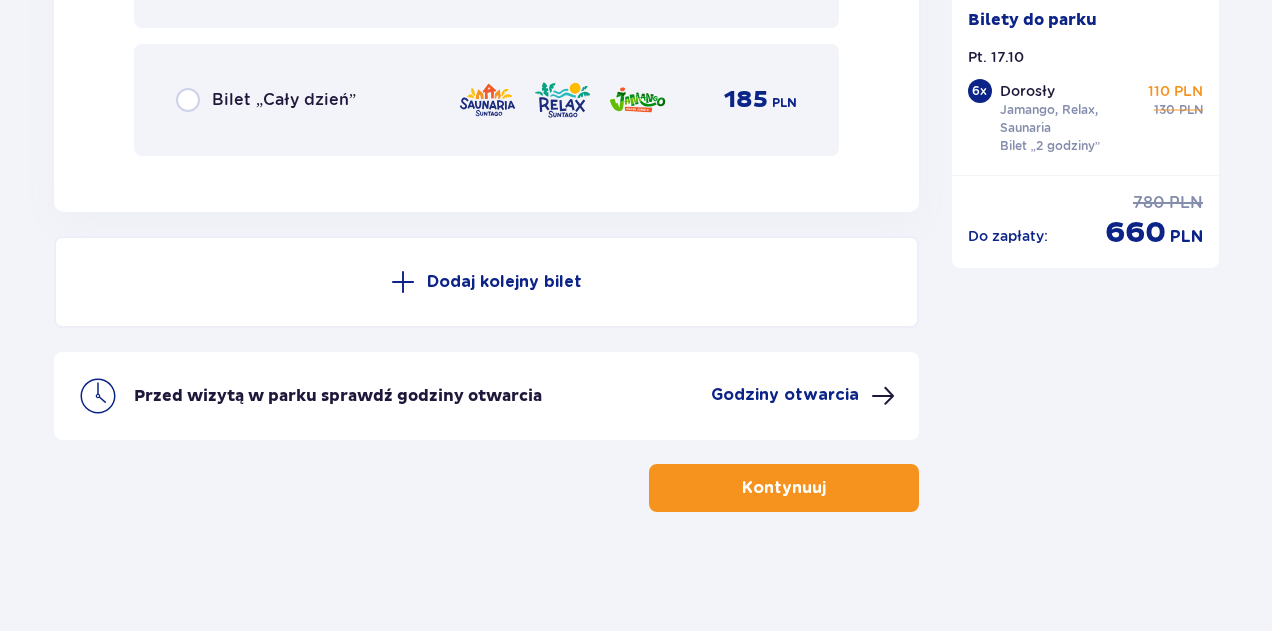 click on "Kontynuuj" at bounding box center (784, 488) 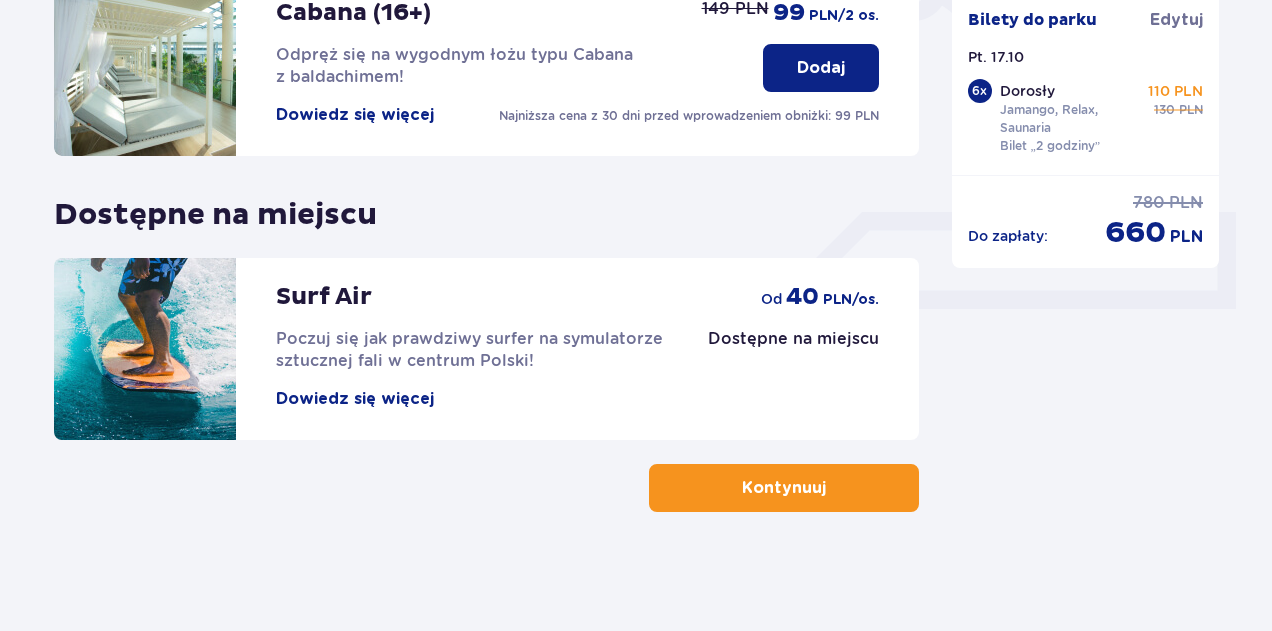 scroll, scrollTop: 724, scrollLeft: 0, axis: vertical 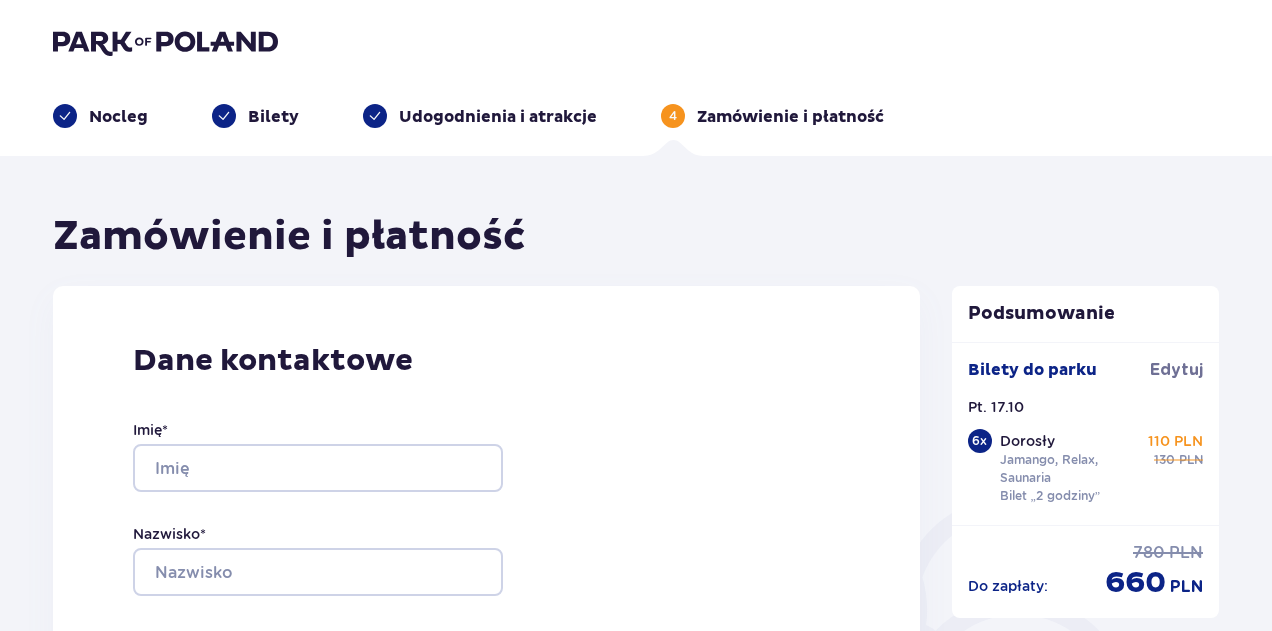 click on "Nocleg" at bounding box center (118, 117) 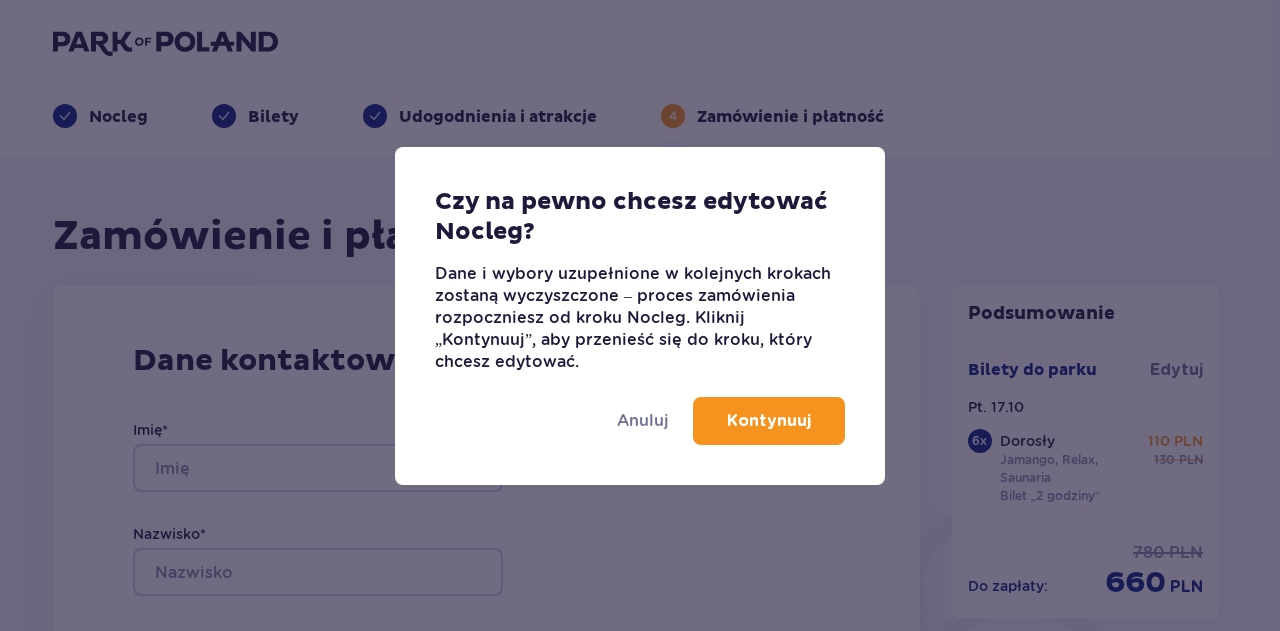 click on "Kontynuuj" at bounding box center (769, 421) 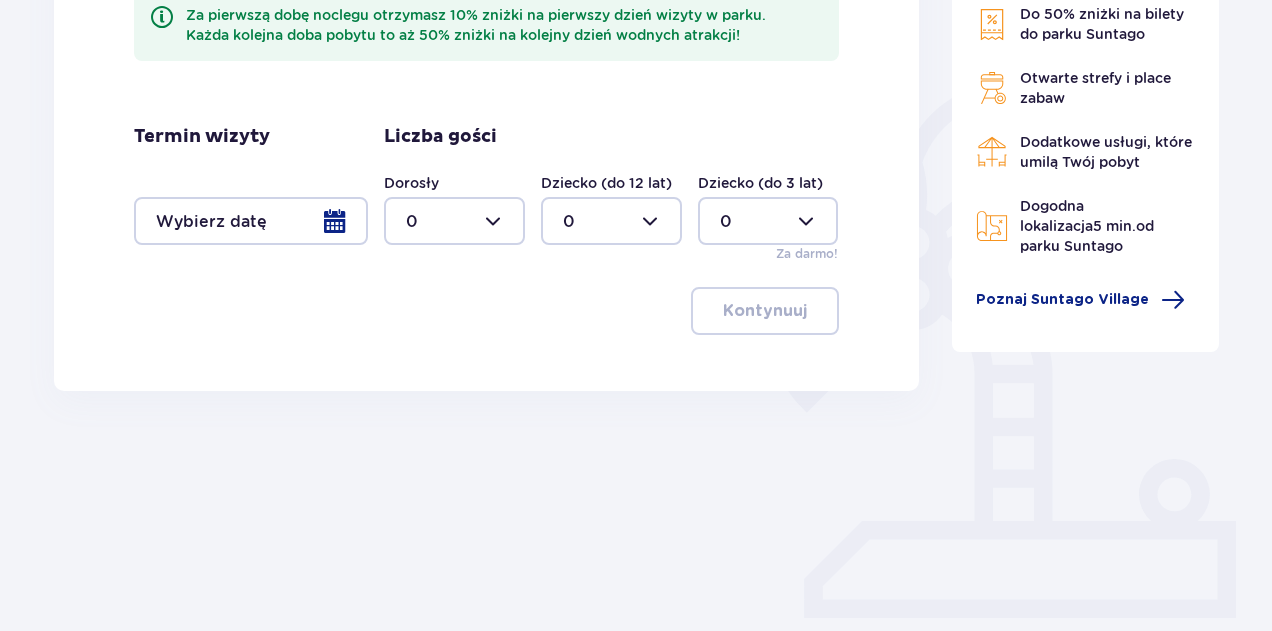 scroll, scrollTop: 480, scrollLeft: 0, axis: vertical 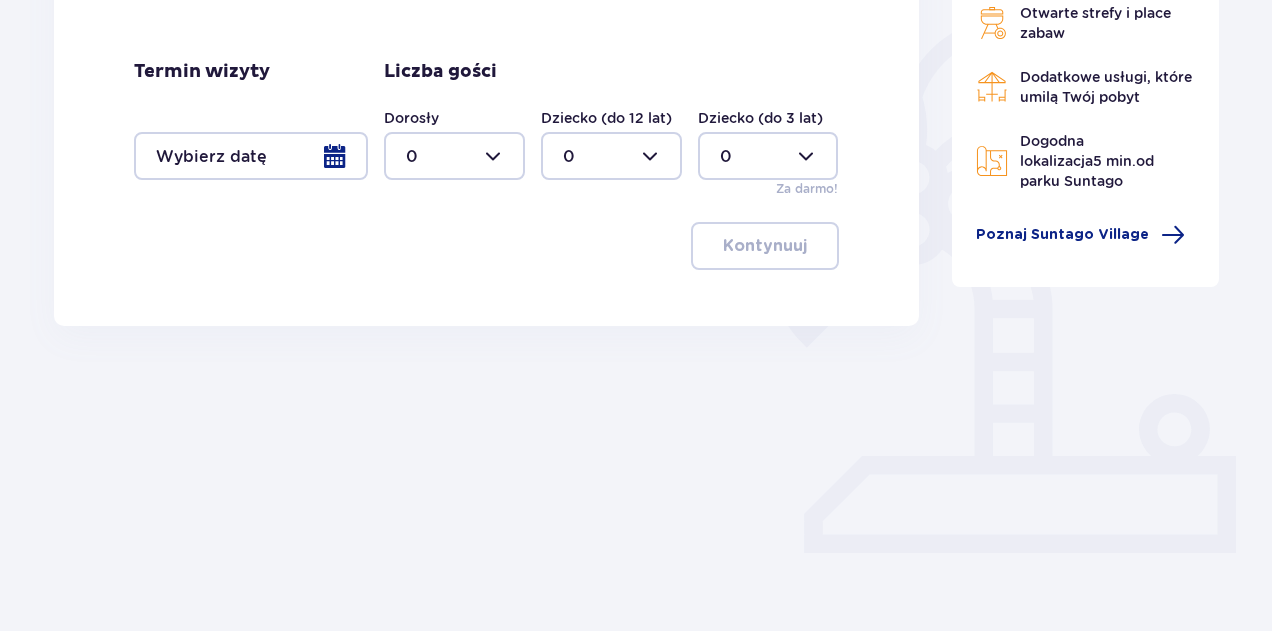 click at bounding box center [251, 156] 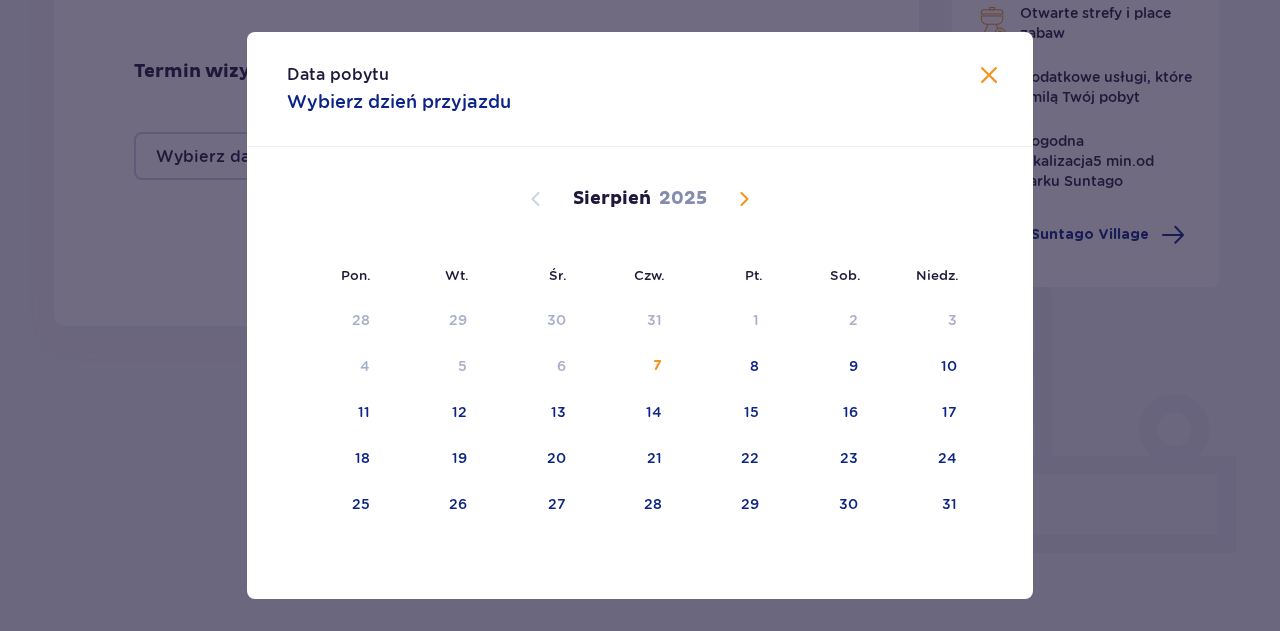 click at bounding box center (744, 199) 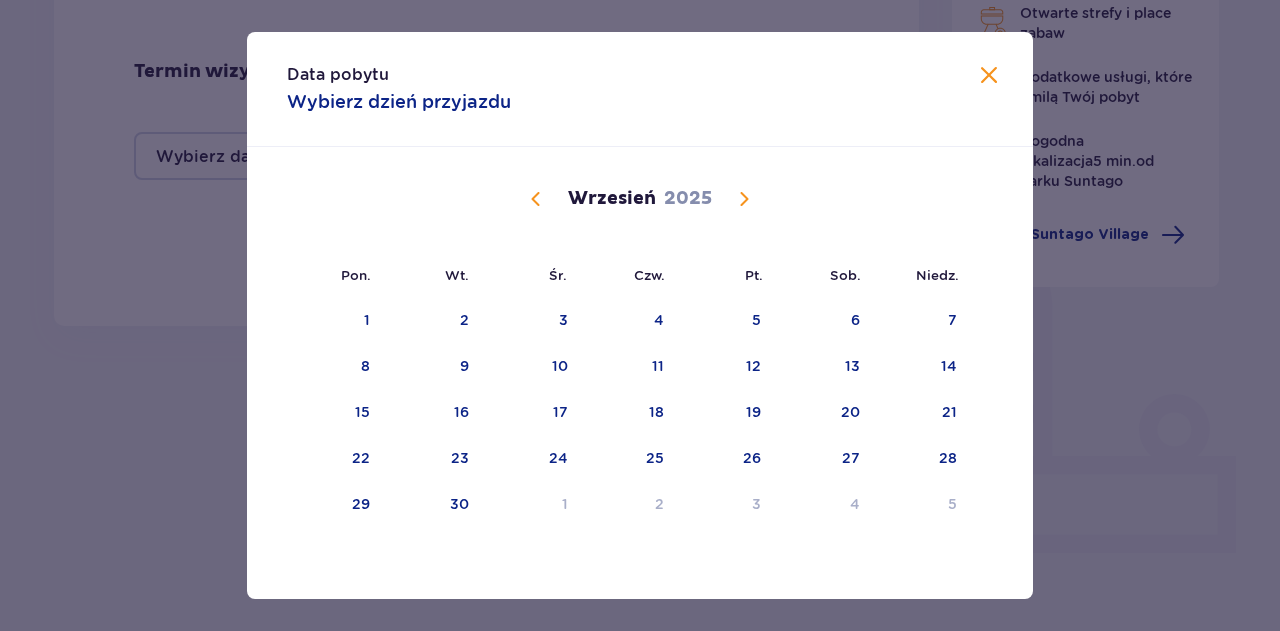 click at bounding box center (744, 199) 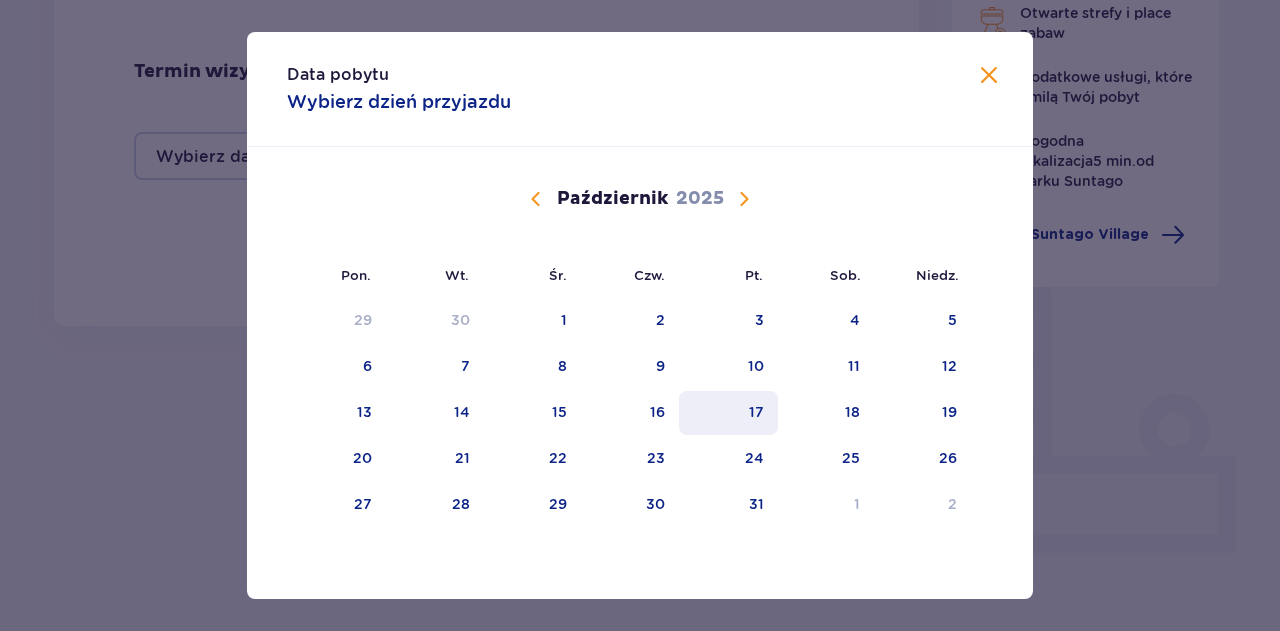 click on "17" at bounding box center [728, 413] 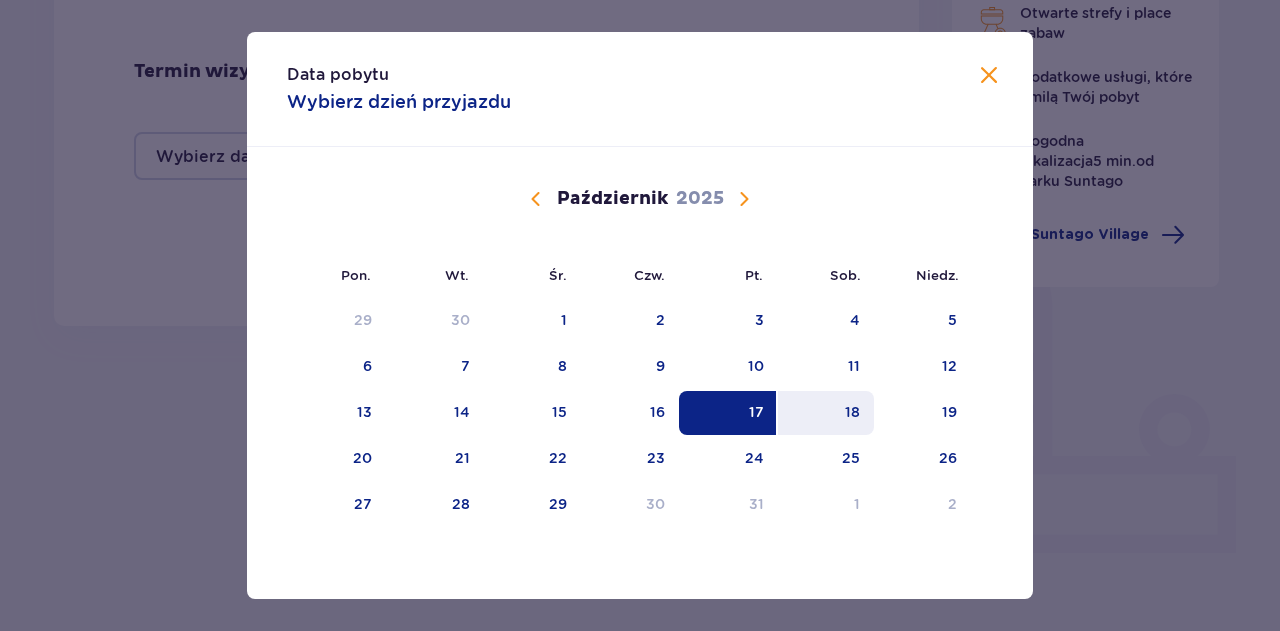 click on "18" at bounding box center (826, 413) 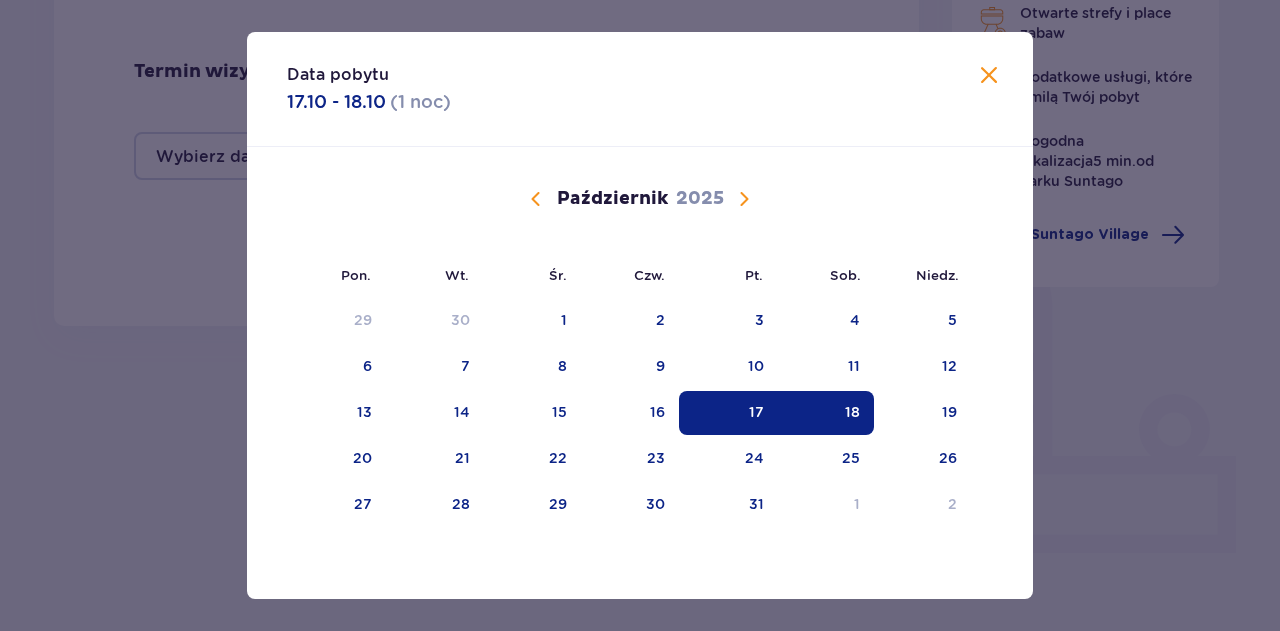 type on "[DATE] - [DATE]" 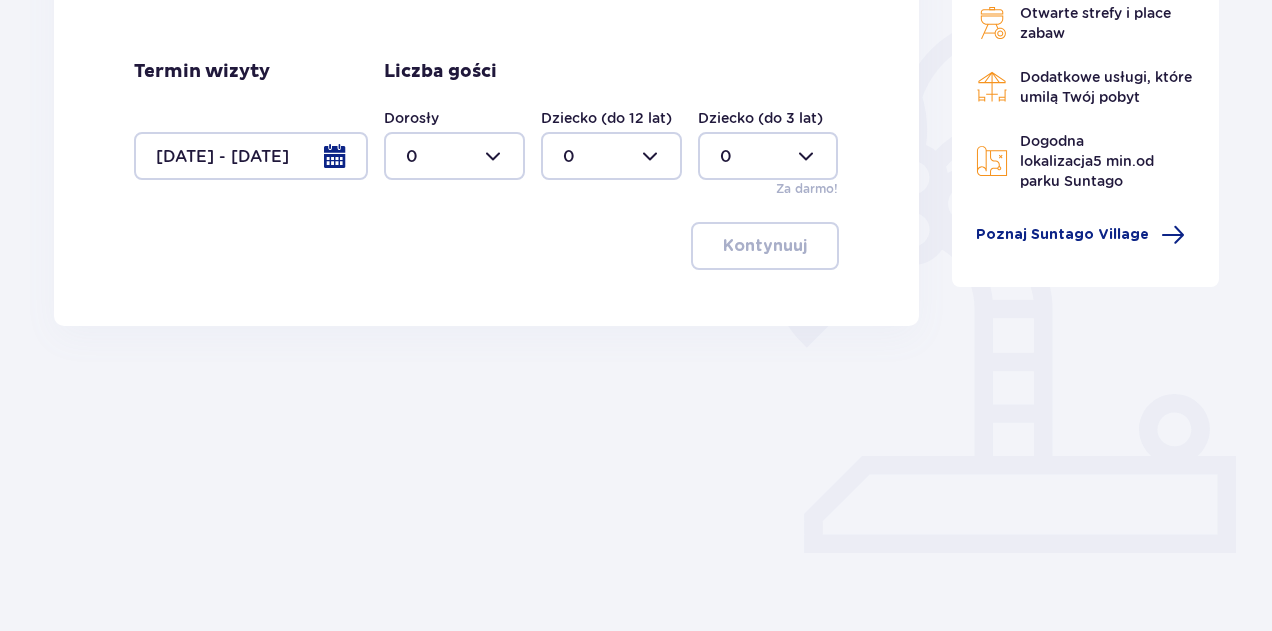 click at bounding box center [454, 156] 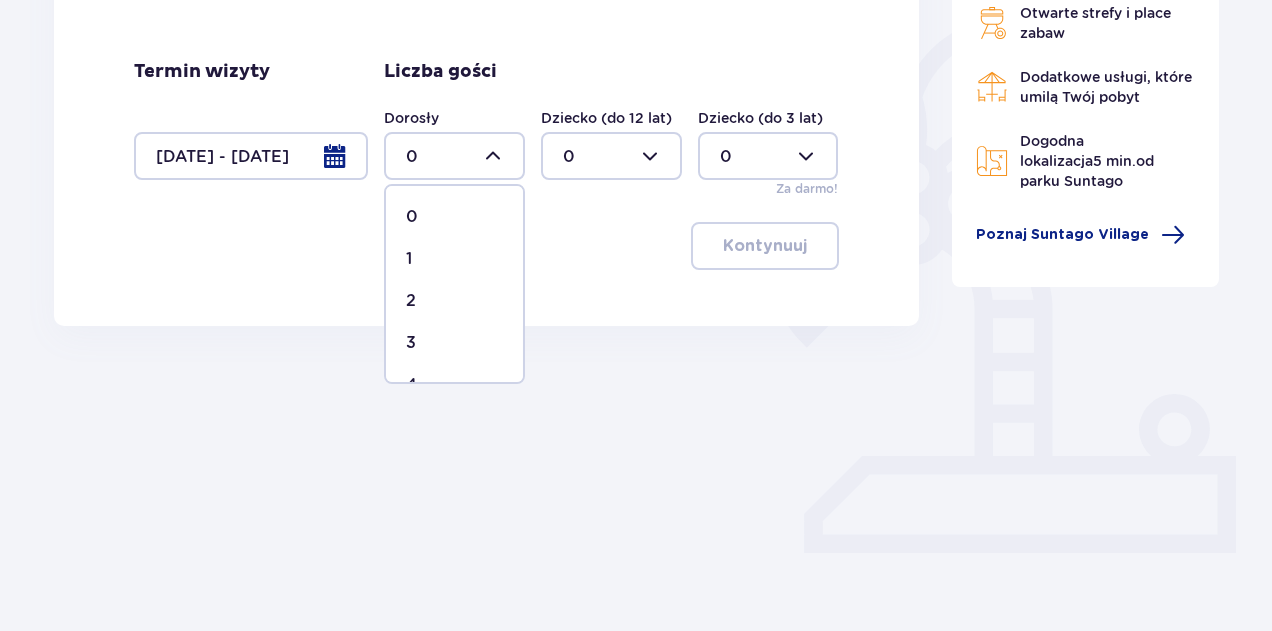 scroll, scrollTop: 100, scrollLeft: 0, axis: vertical 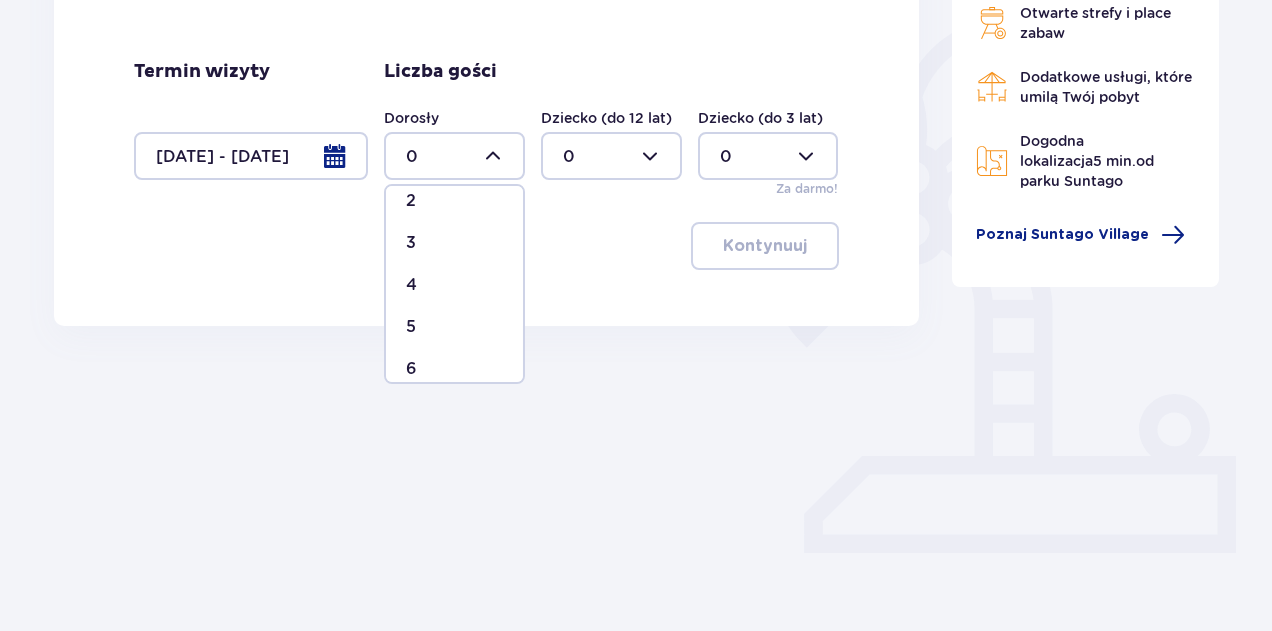 click on "6" at bounding box center [454, 369] 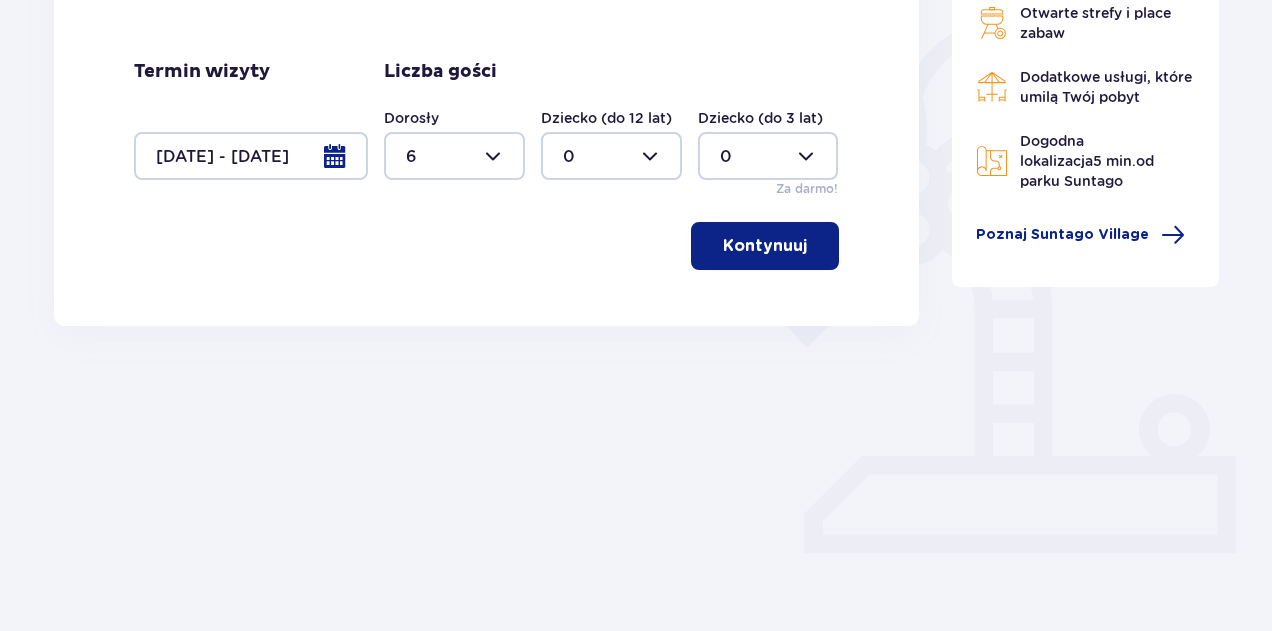 click on "Kontynuuj" at bounding box center [765, 246] 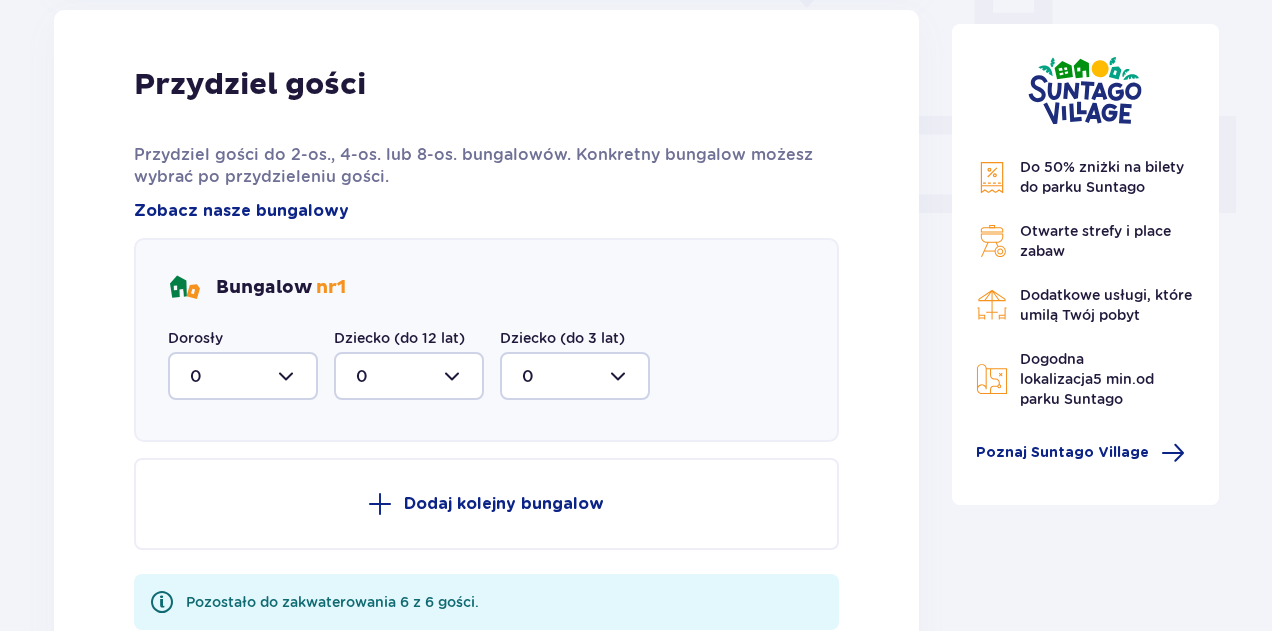 scroll, scrollTop: 1006, scrollLeft: 0, axis: vertical 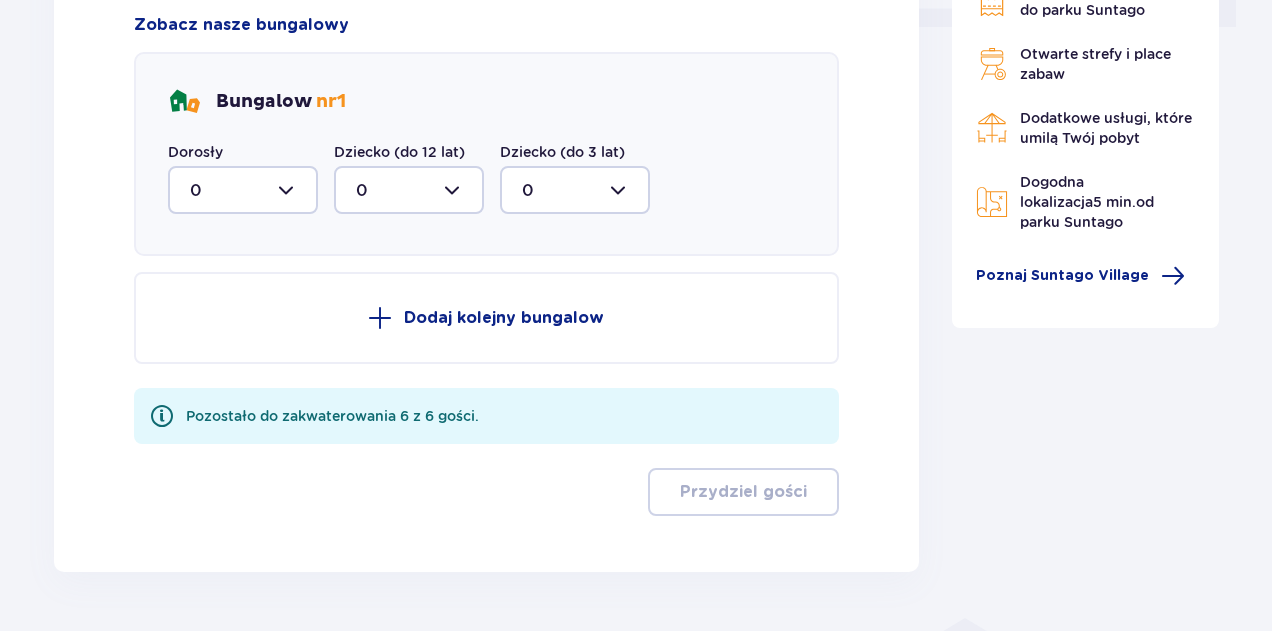 click at bounding box center (243, 190) 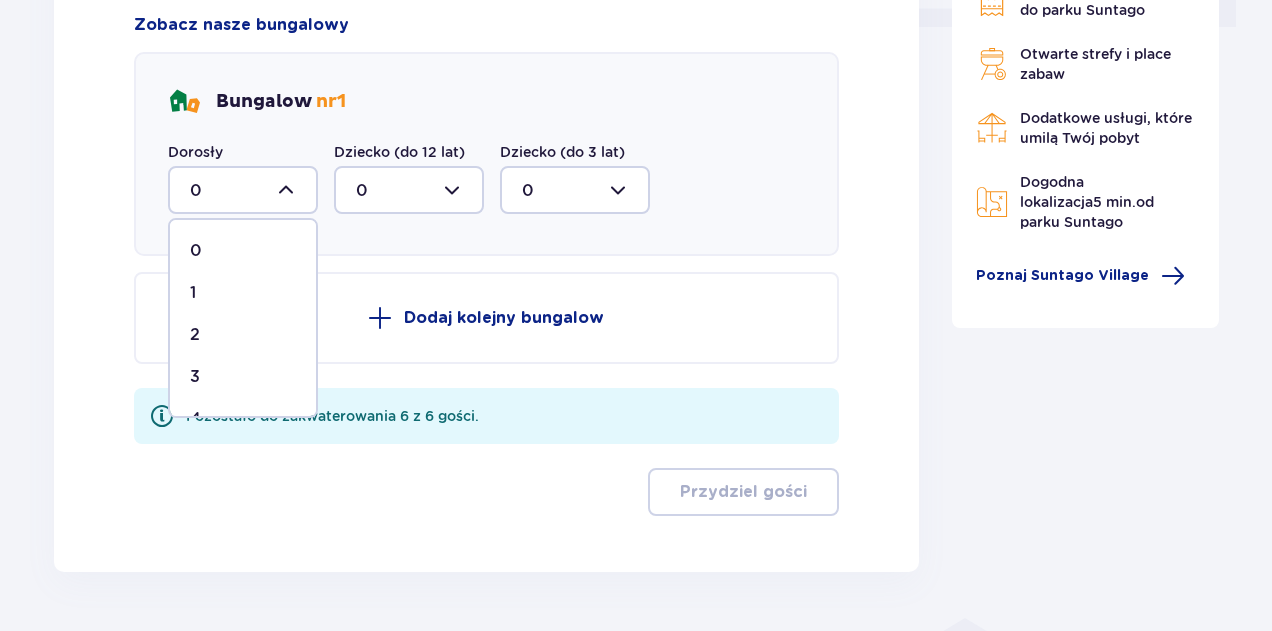 click on "3" at bounding box center [243, 377] 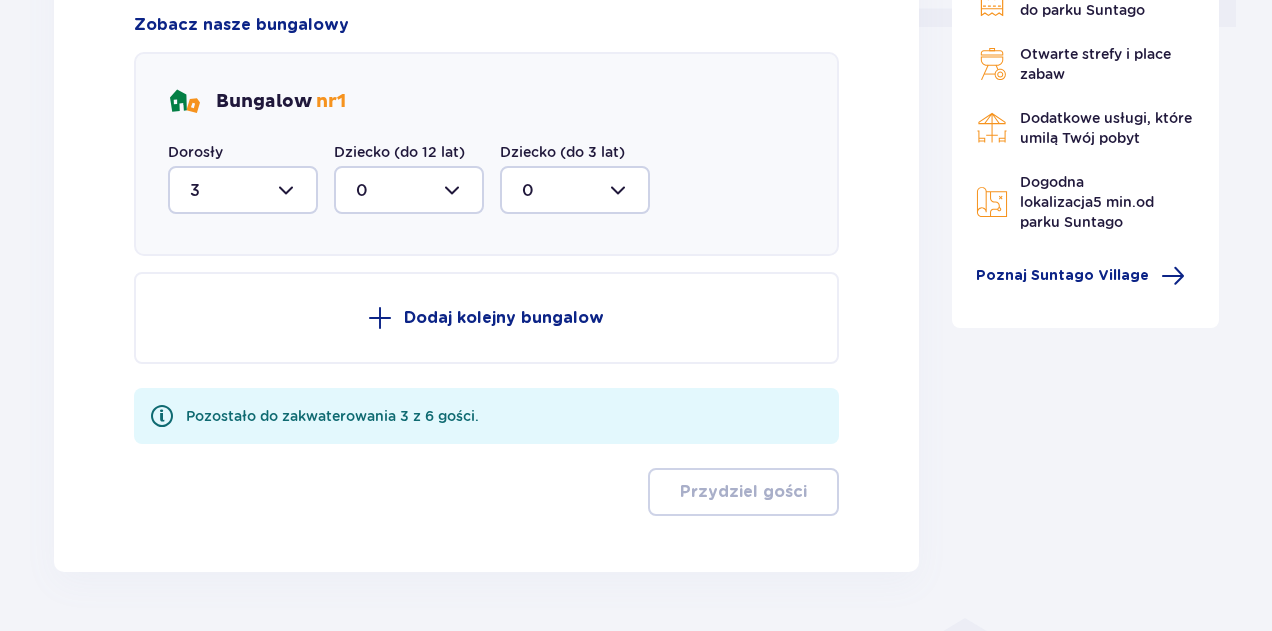 click on "Dodaj kolejny bungalow" at bounding box center [504, 318] 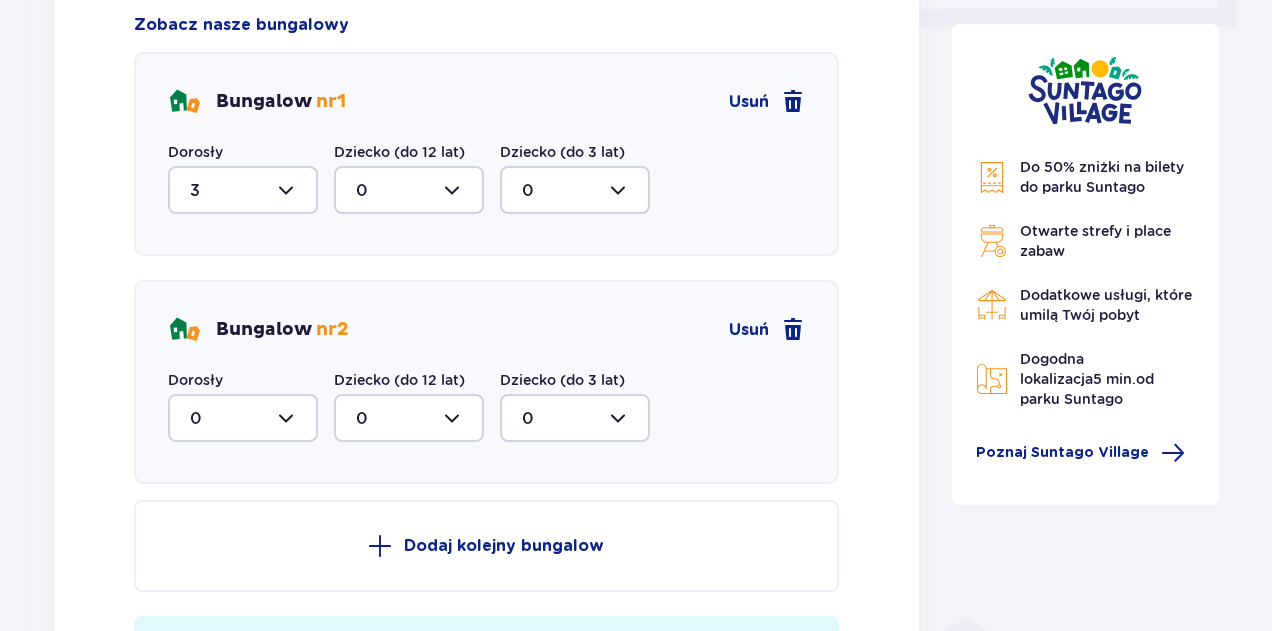 click at bounding box center [243, 418] 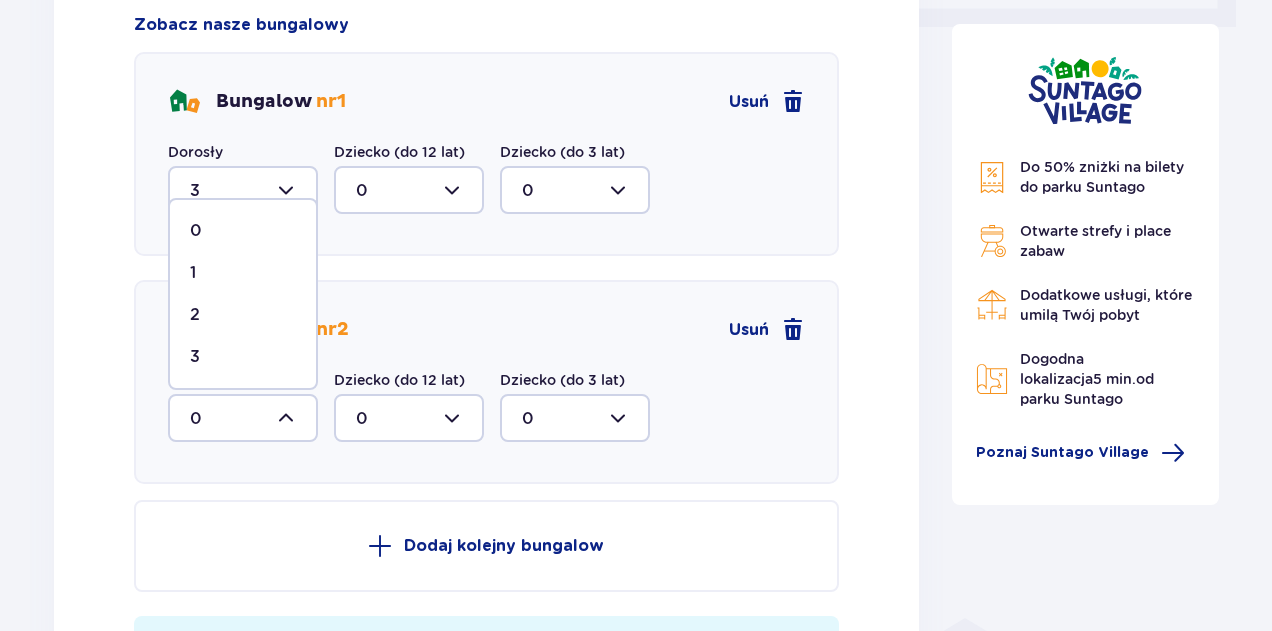 click on "3" at bounding box center [243, 357] 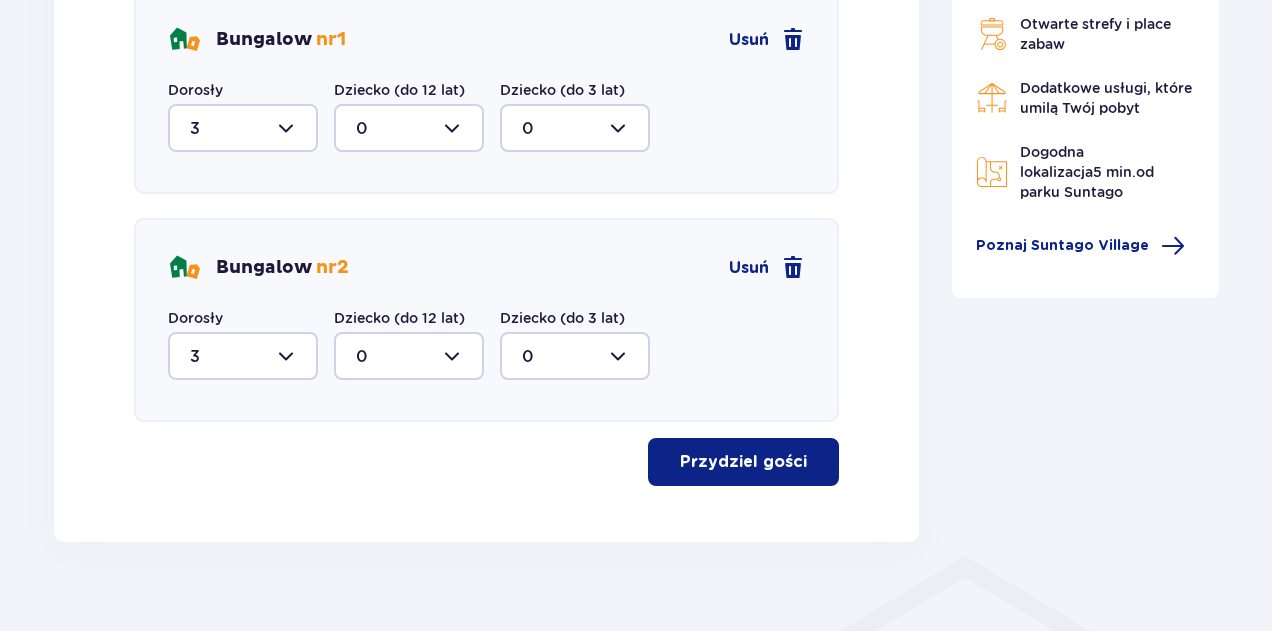 scroll, scrollTop: 1098, scrollLeft: 0, axis: vertical 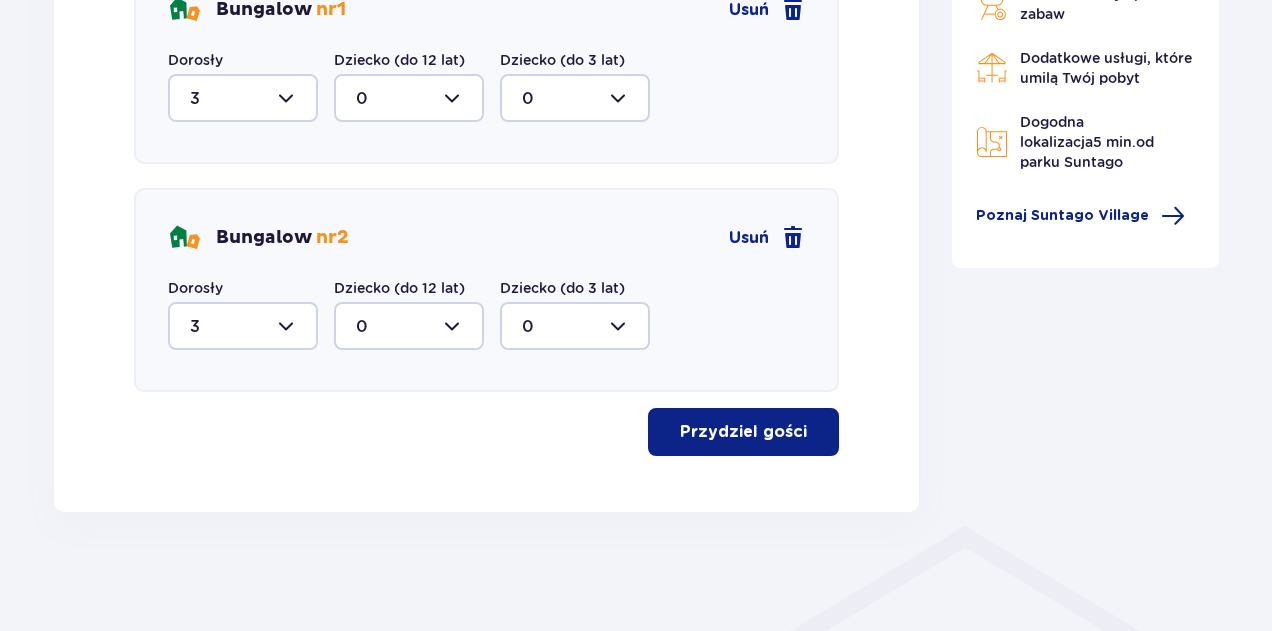 click on "Przydziel gości" at bounding box center [743, 432] 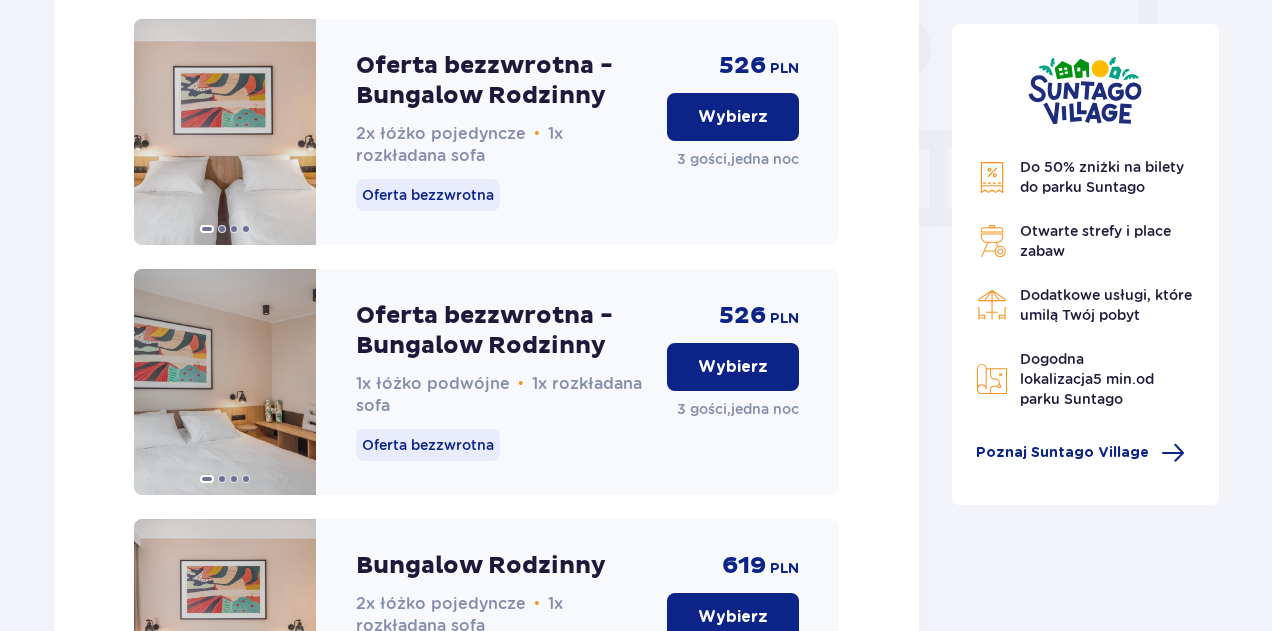 scroll, scrollTop: 1910, scrollLeft: 0, axis: vertical 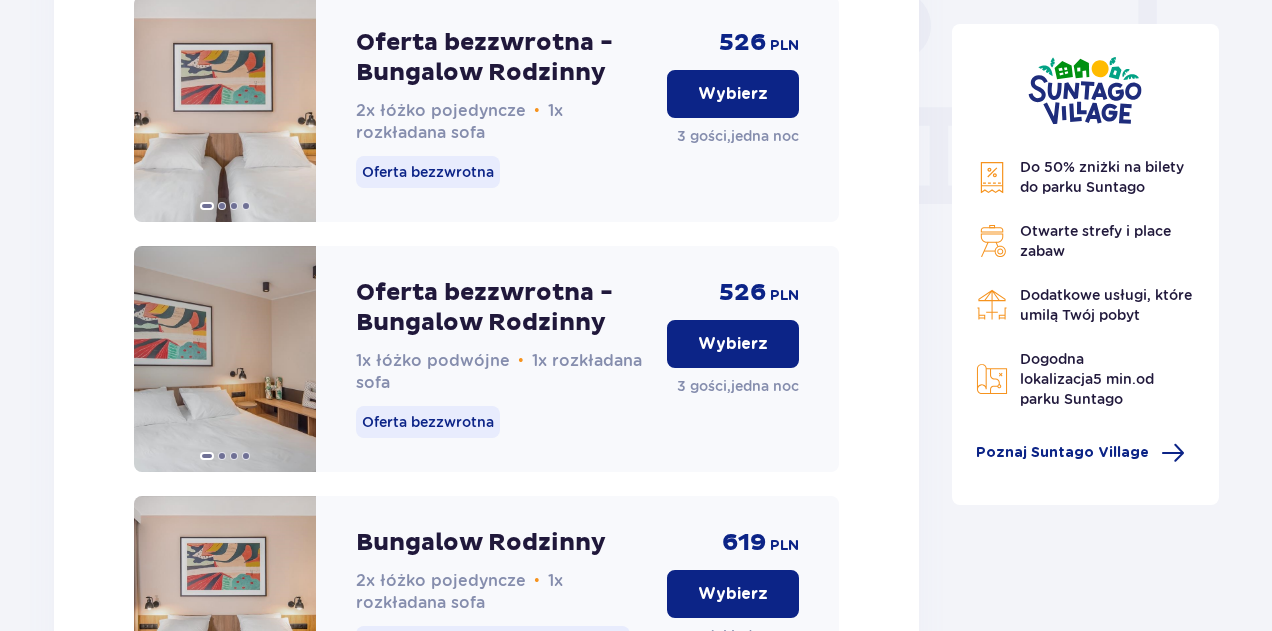 click on "Wybierz" at bounding box center (733, 94) 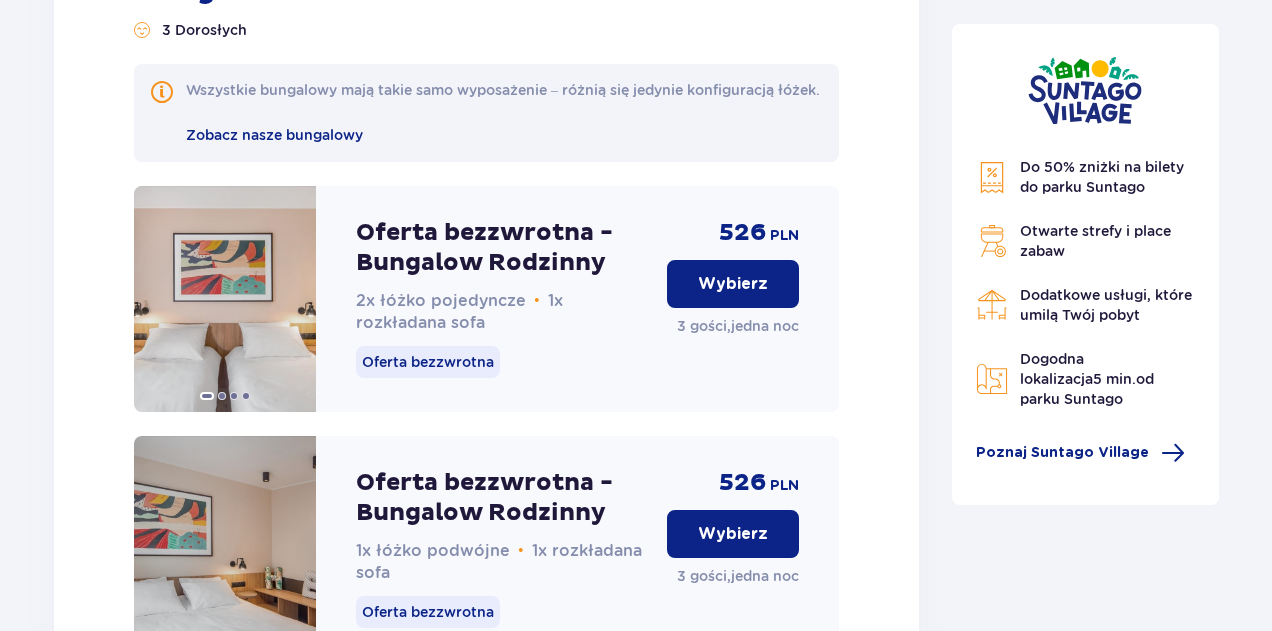 scroll, scrollTop: 5119, scrollLeft: 0, axis: vertical 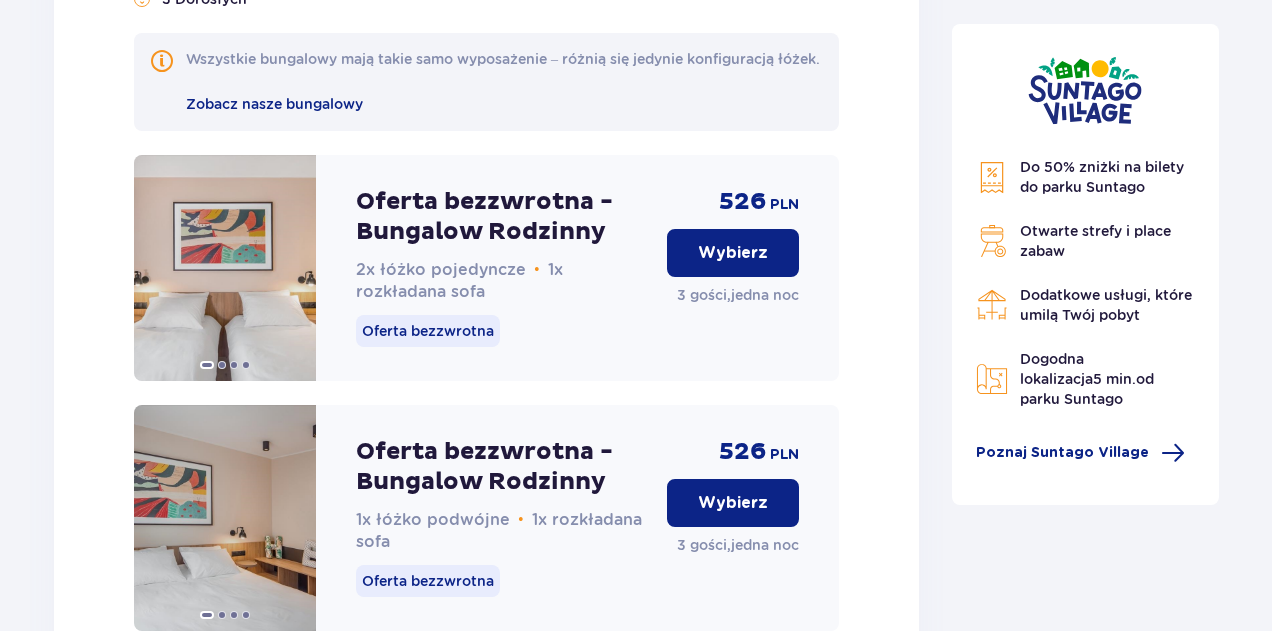 click on "Wybierz" at bounding box center [733, 253] 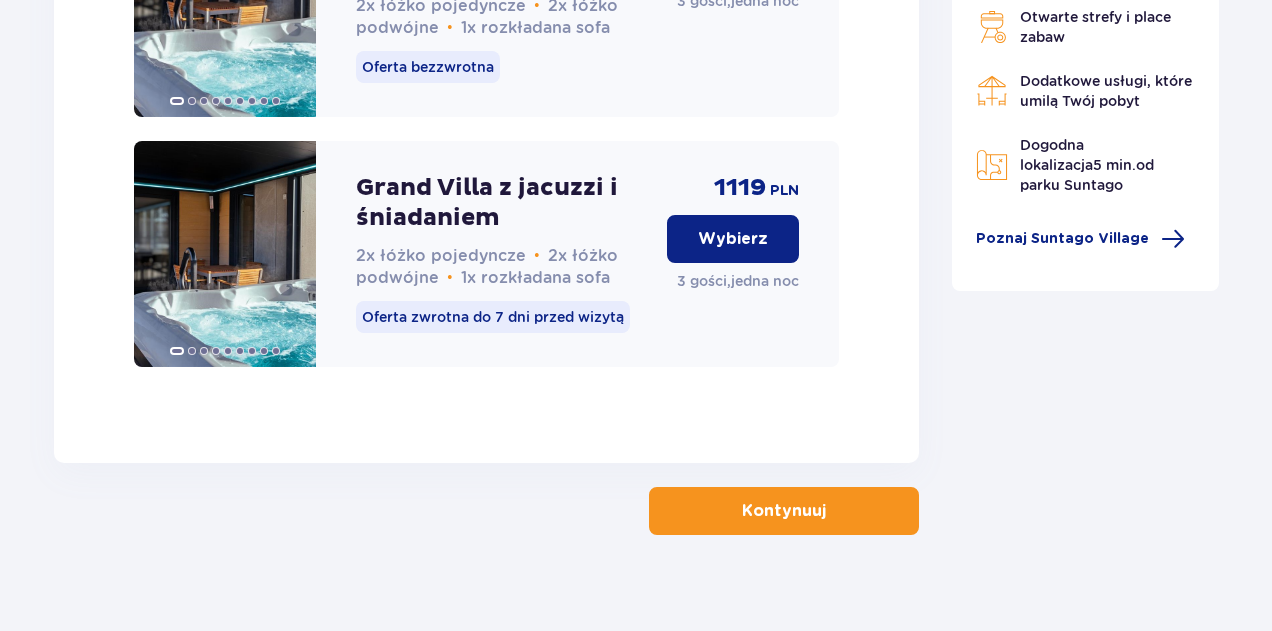 scroll, scrollTop: 7989, scrollLeft: 0, axis: vertical 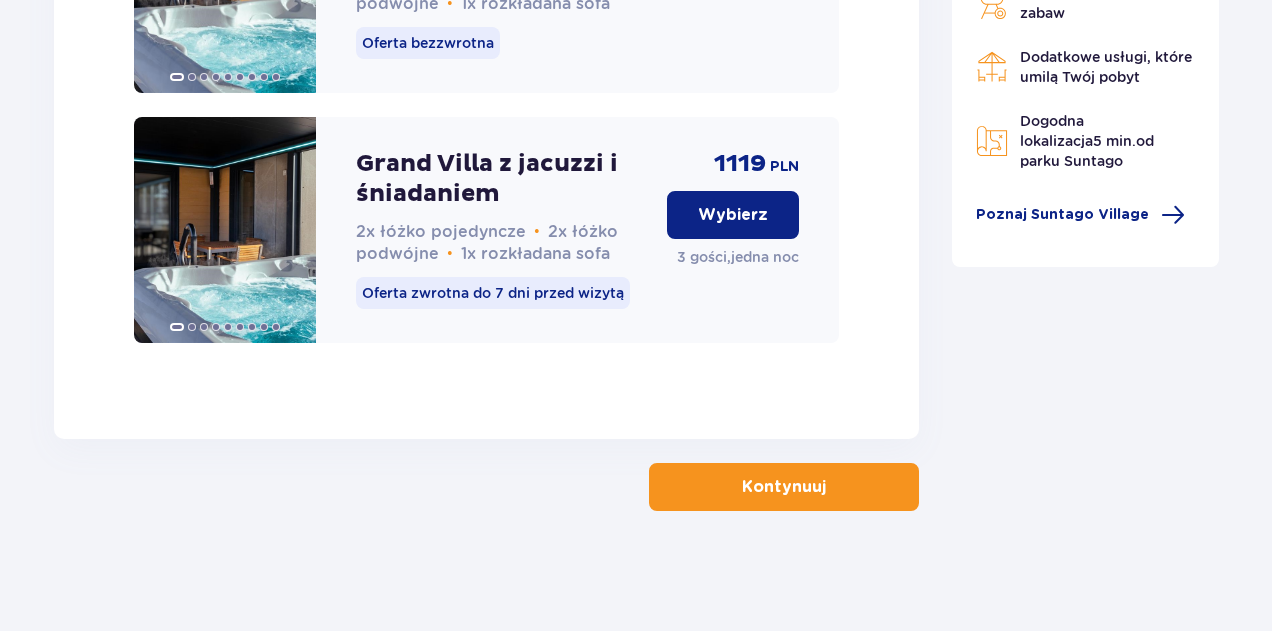 click on "Kontynuuj" at bounding box center (784, 487) 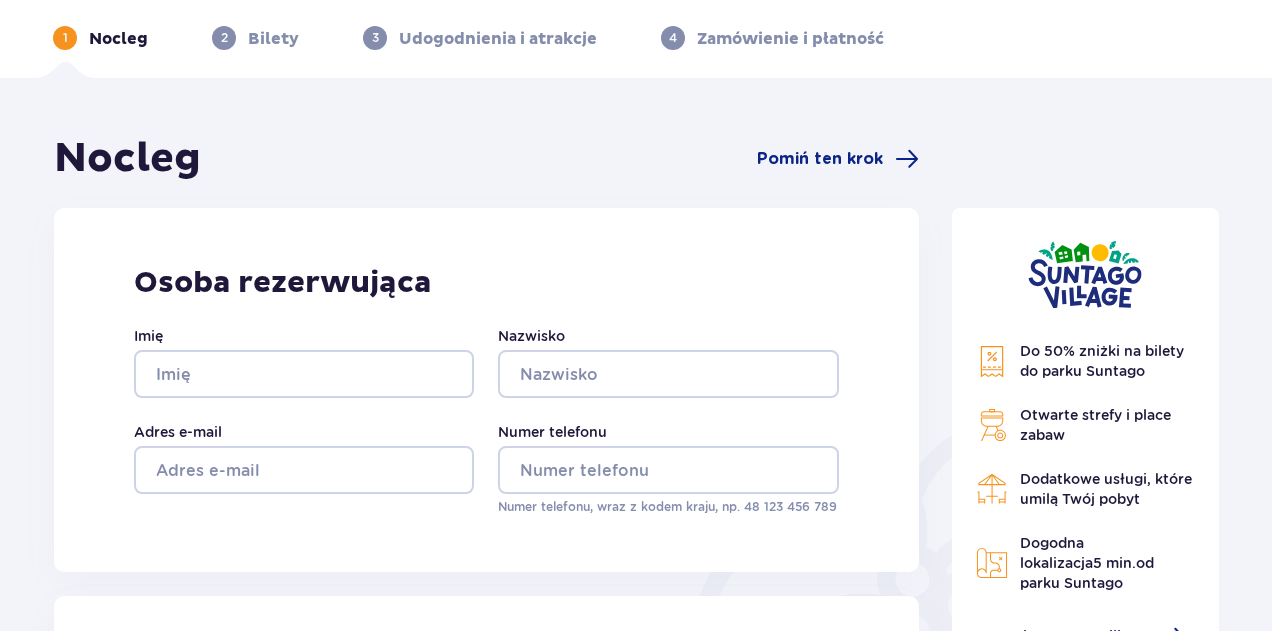 scroll, scrollTop: 0, scrollLeft: 0, axis: both 